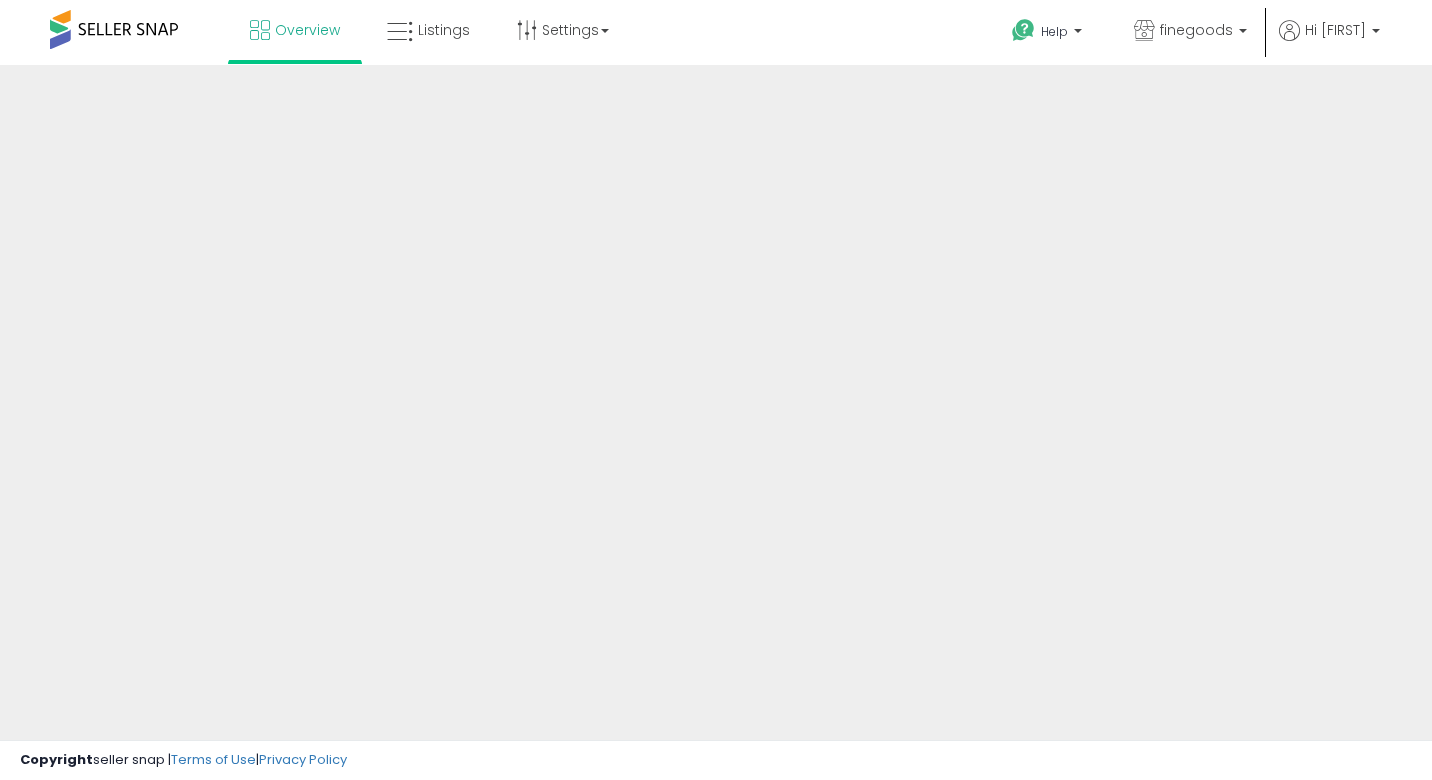 scroll, scrollTop: 0, scrollLeft: 0, axis: both 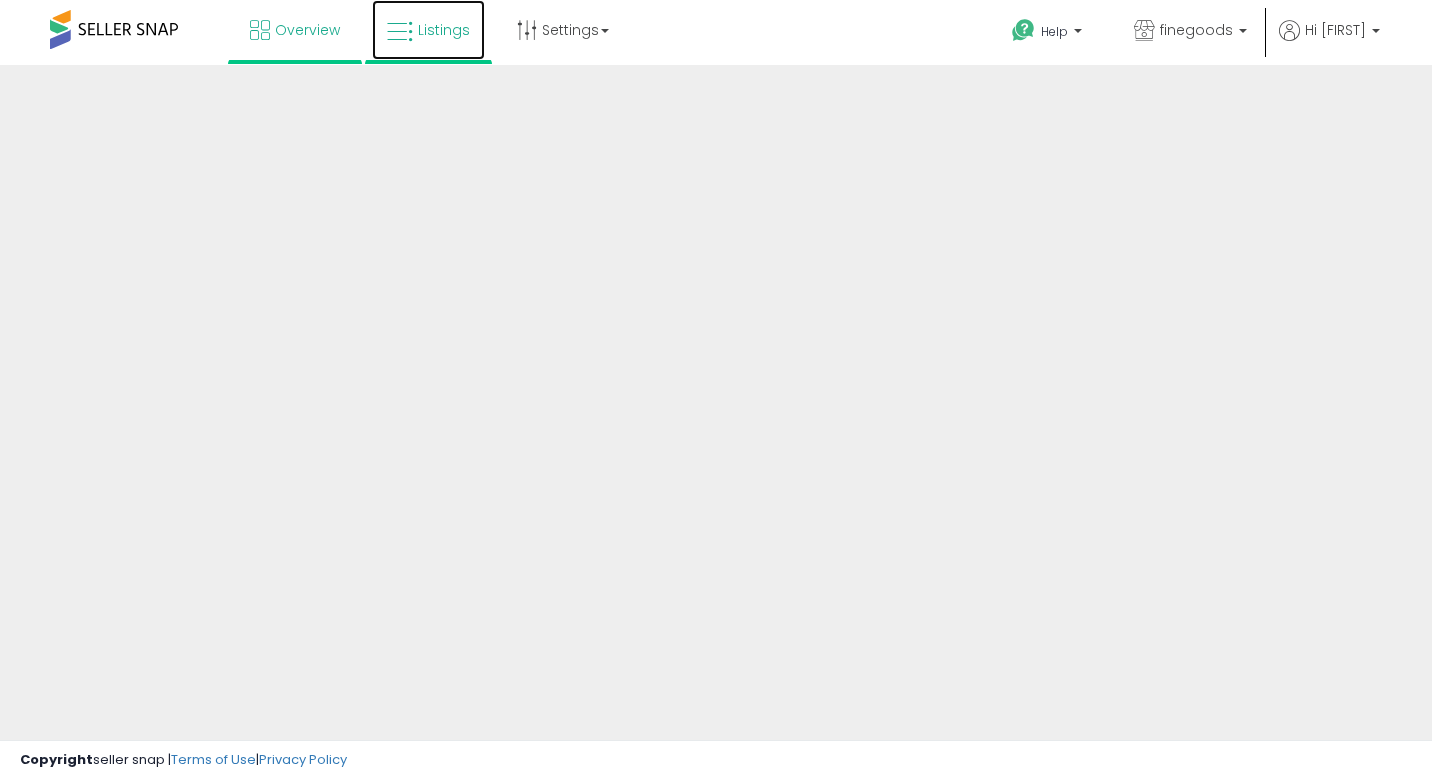 click on "Listings" at bounding box center [444, 30] 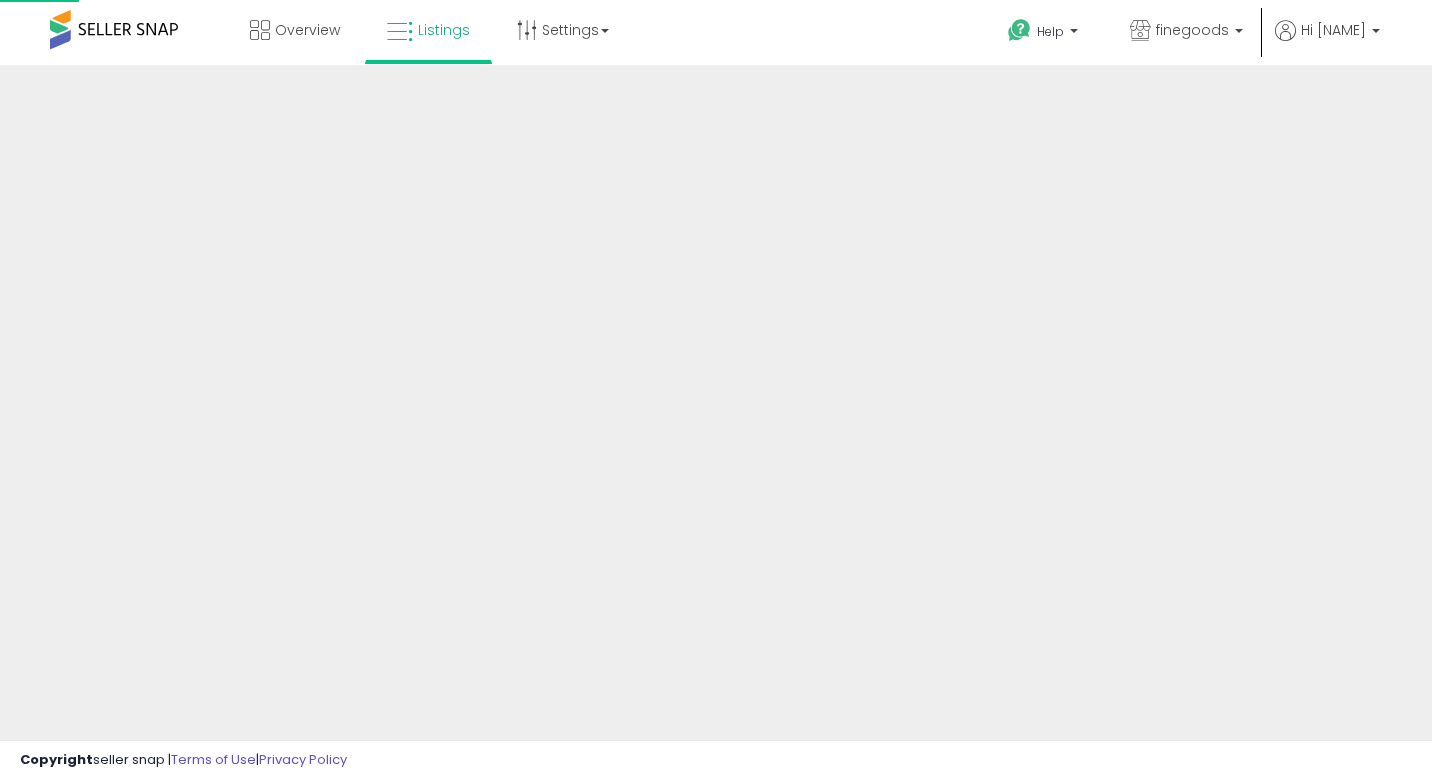 scroll, scrollTop: 0, scrollLeft: 0, axis: both 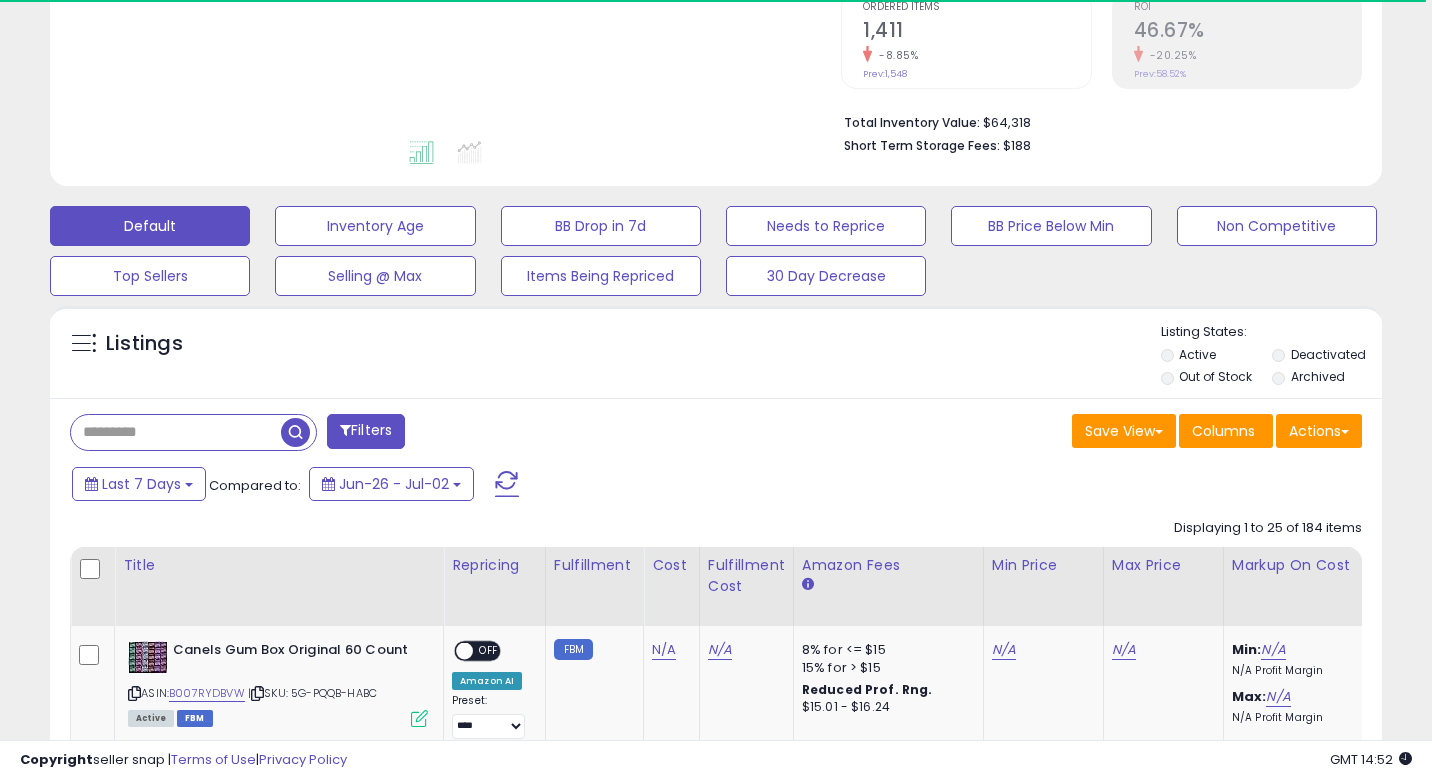 click at bounding box center [176, 432] 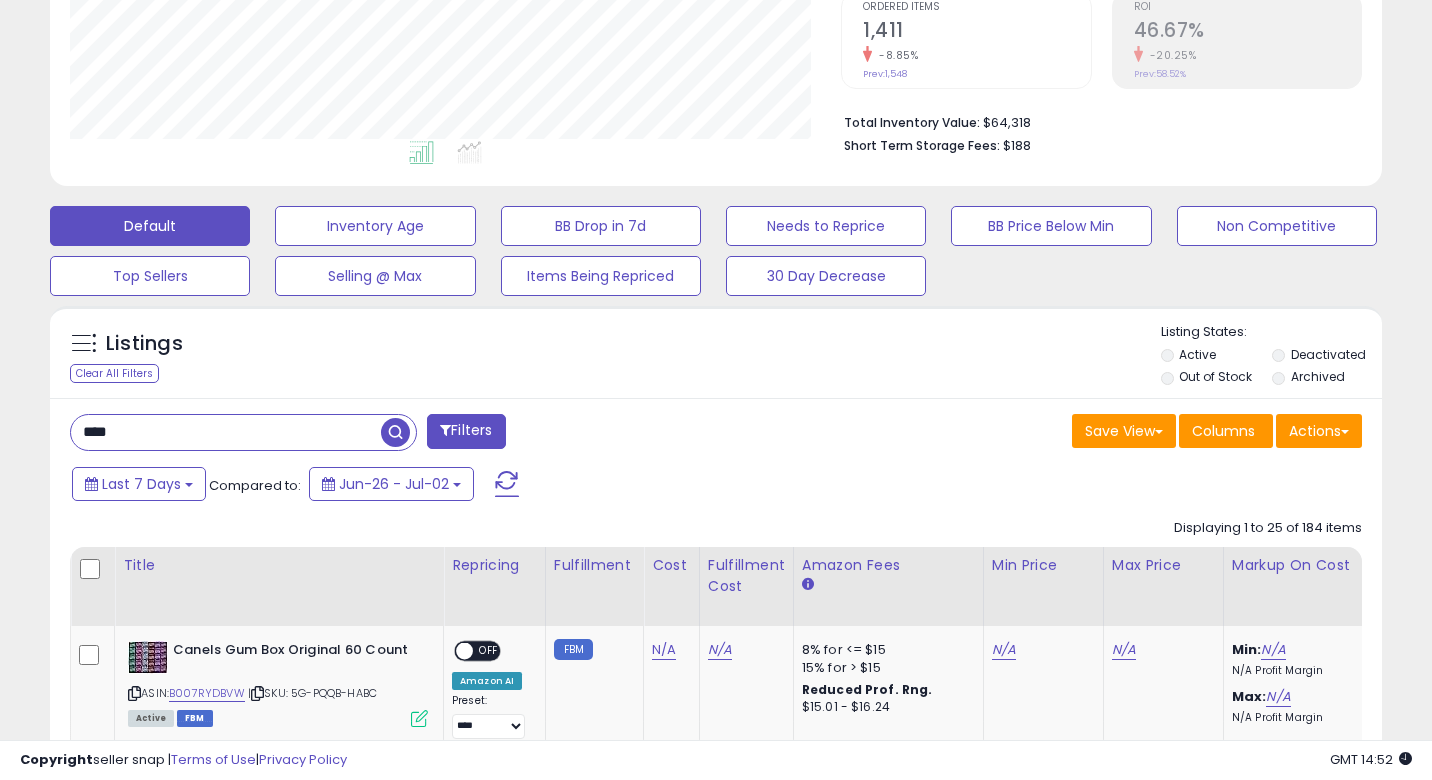 scroll, scrollTop: 999590, scrollLeft: 999229, axis: both 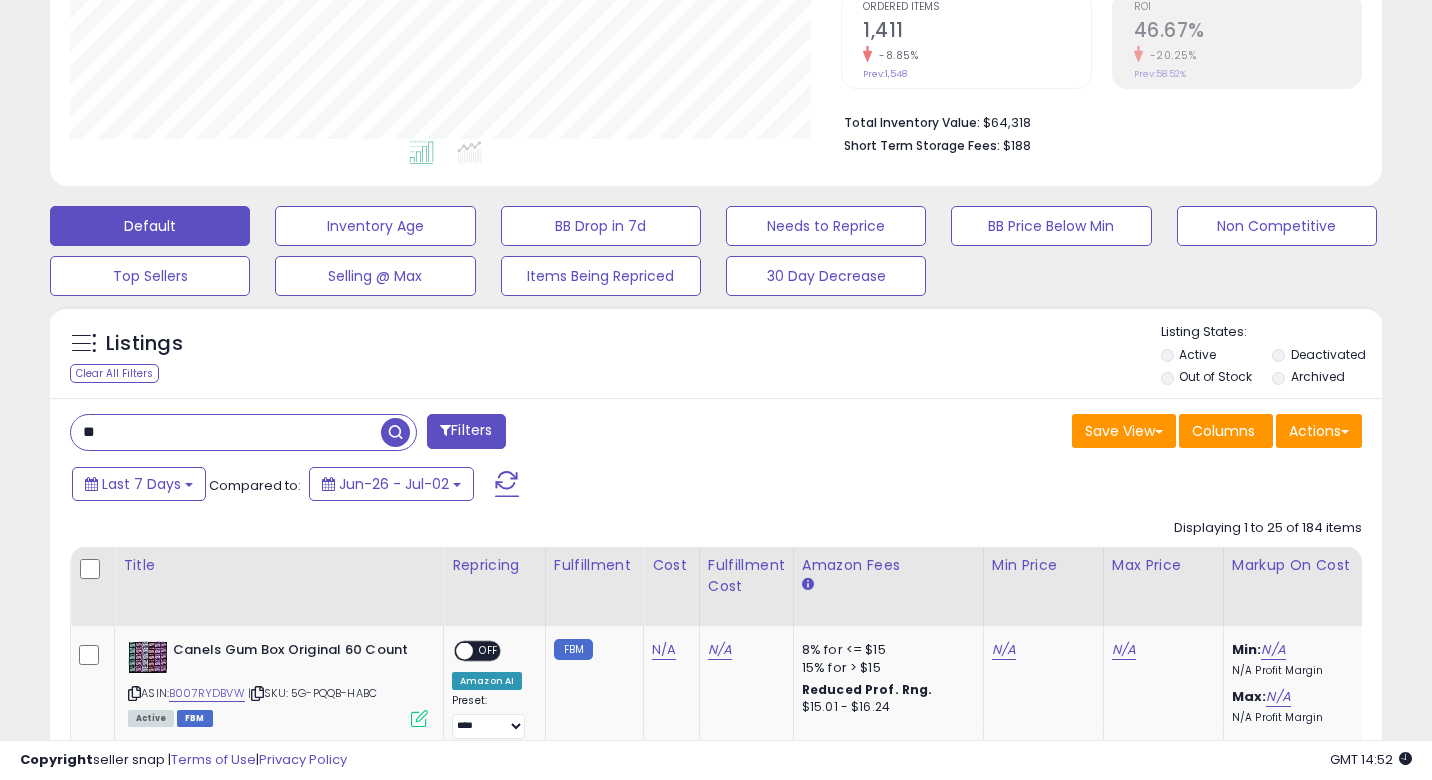 type on "*" 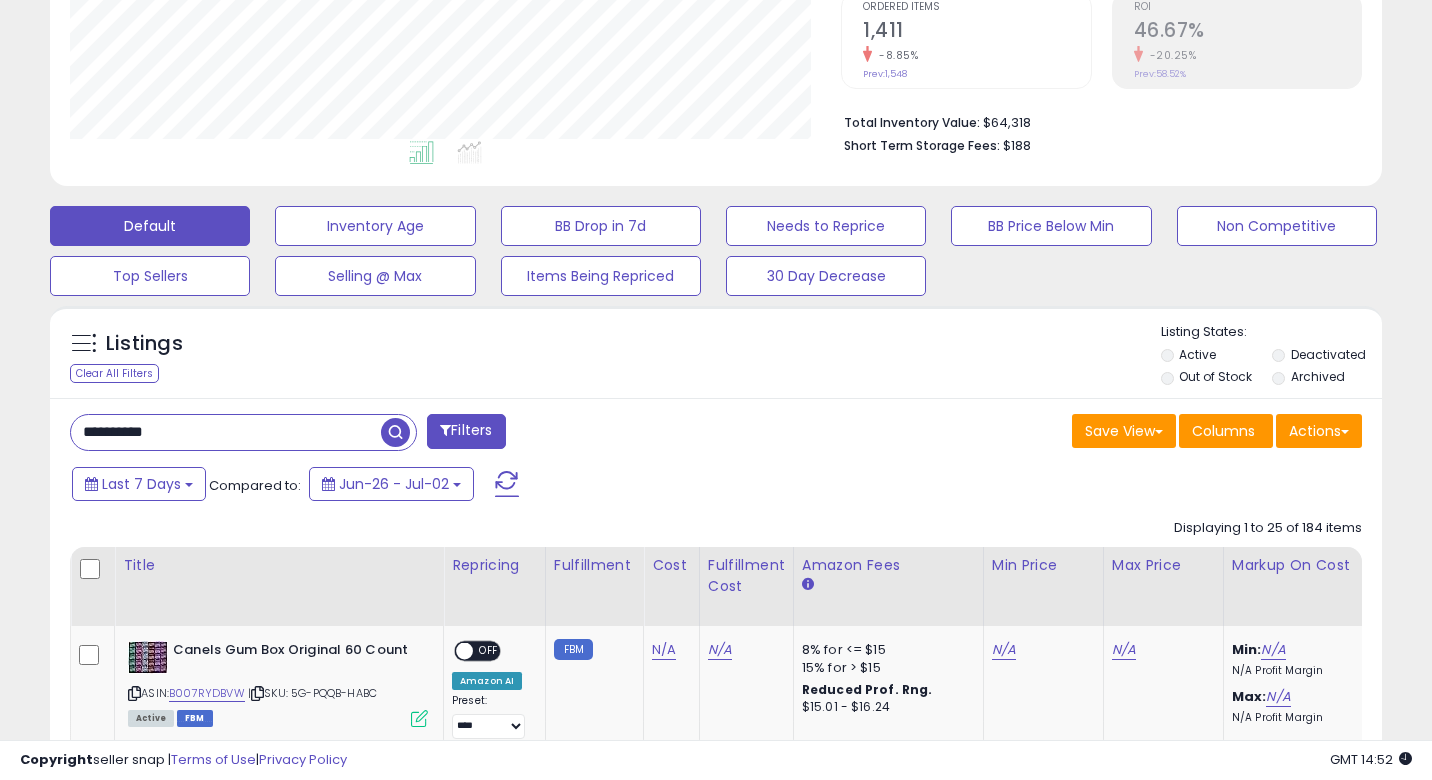 type on "**********" 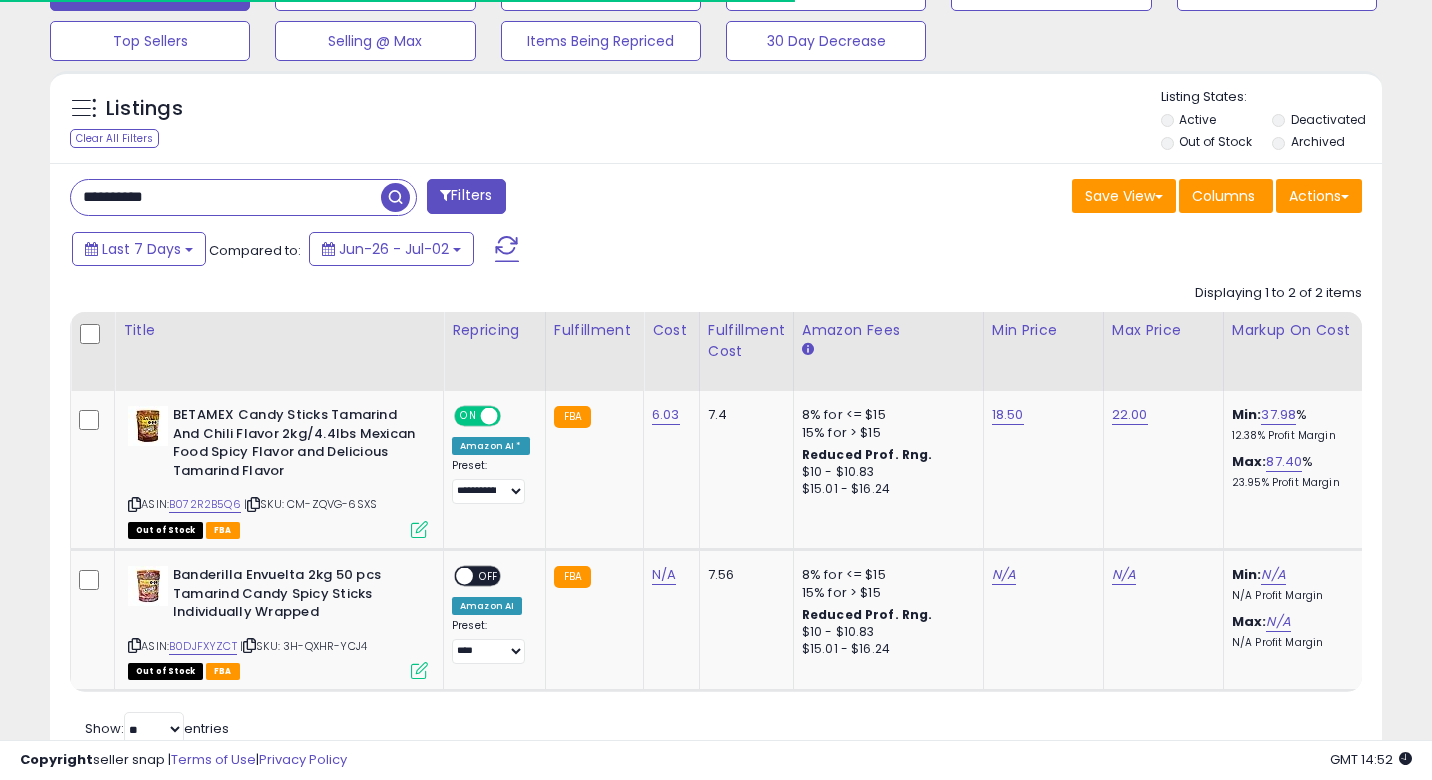 scroll, scrollTop: 694, scrollLeft: 0, axis: vertical 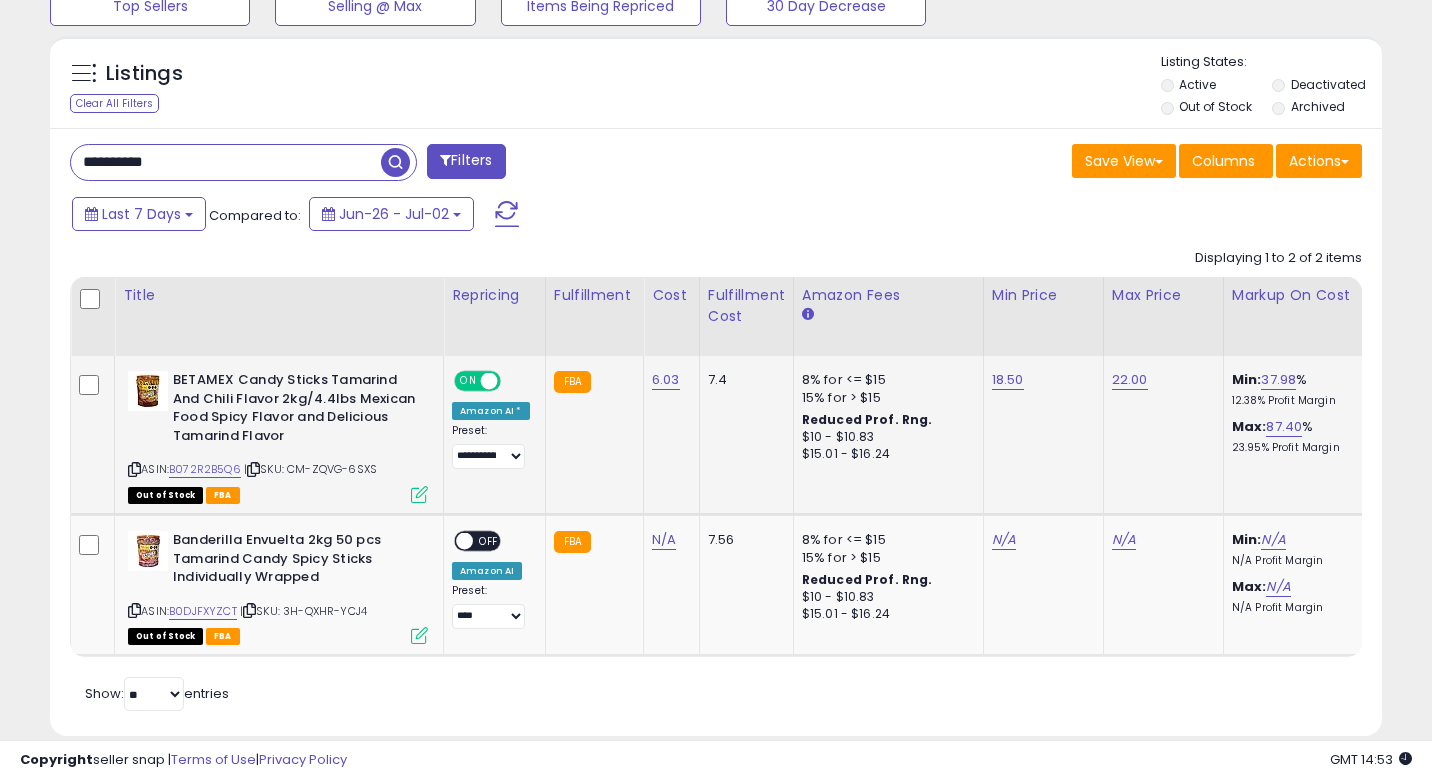 click at bounding box center (419, 494) 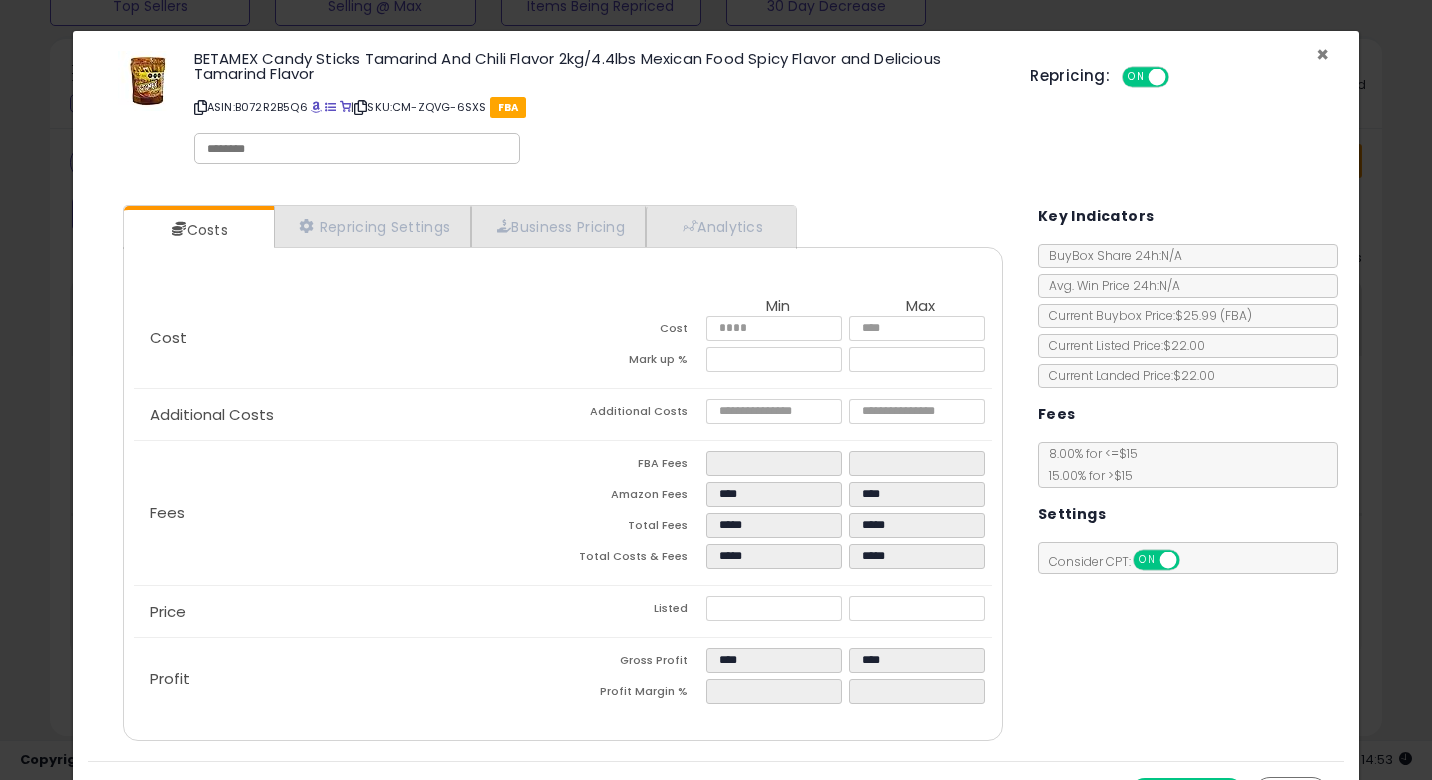 click on "×" at bounding box center (1322, 54) 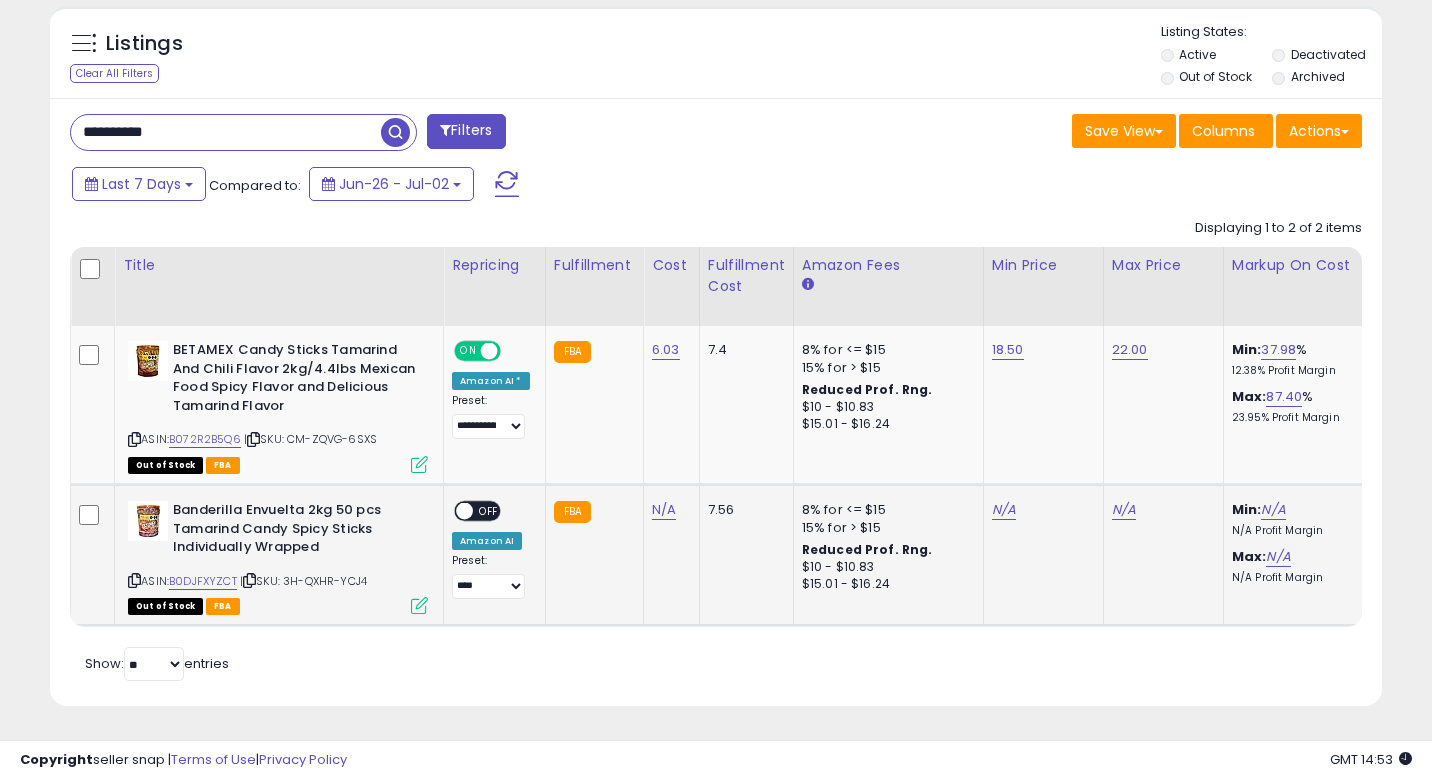 scroll, scrollTop: 726, scrollLeft: 0, axis: vertical 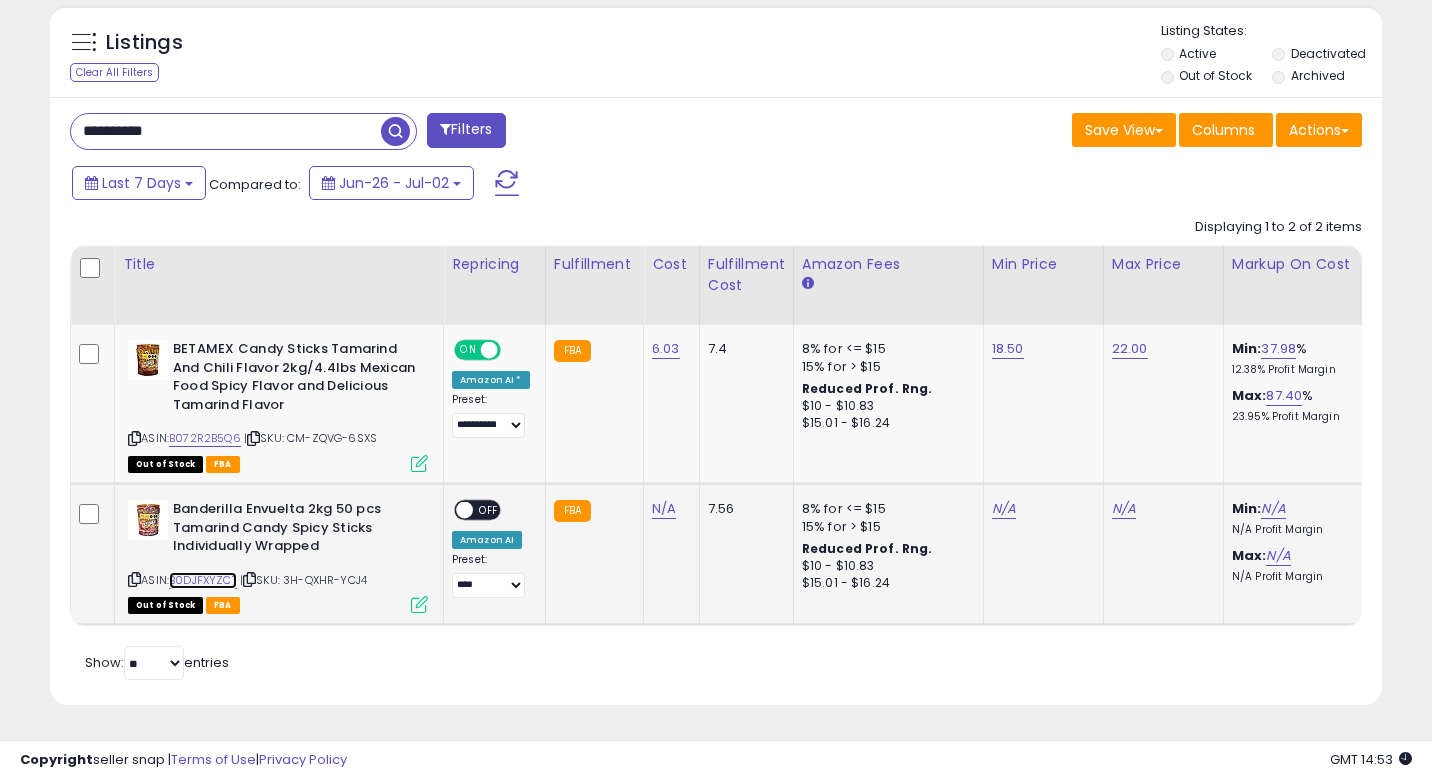 click on "B0DJFXYZCT" at bounding box center [203, 580] 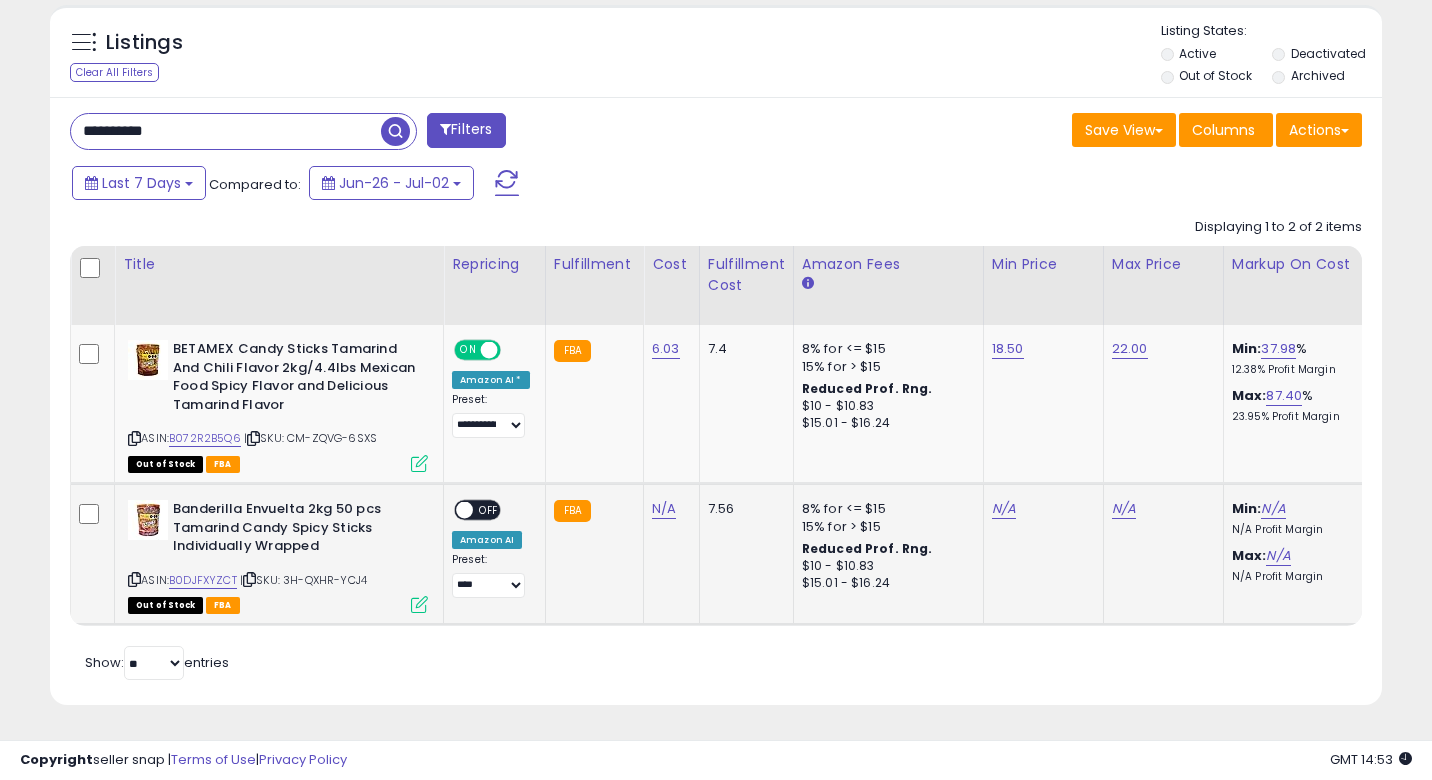 click on "Banderilla Envuelta 2kg 50 pcs Tamarind Candy Spicy Sticks Individually Wrapped  ASIN:  B0DJFXYZCT    |   SKU: 3H-QXHR-YCJ4 Out of Stock FBA" 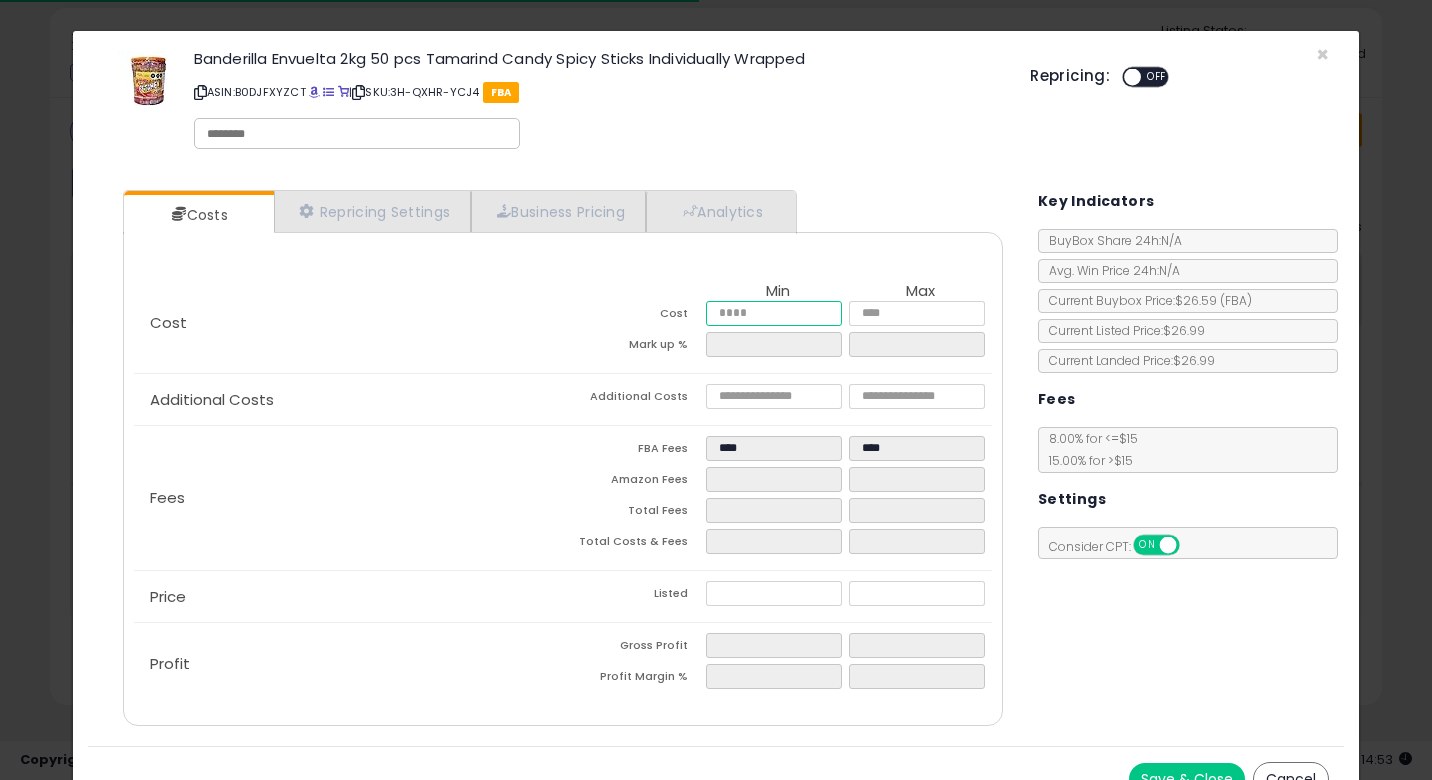 click at bounding box center [774, 313] 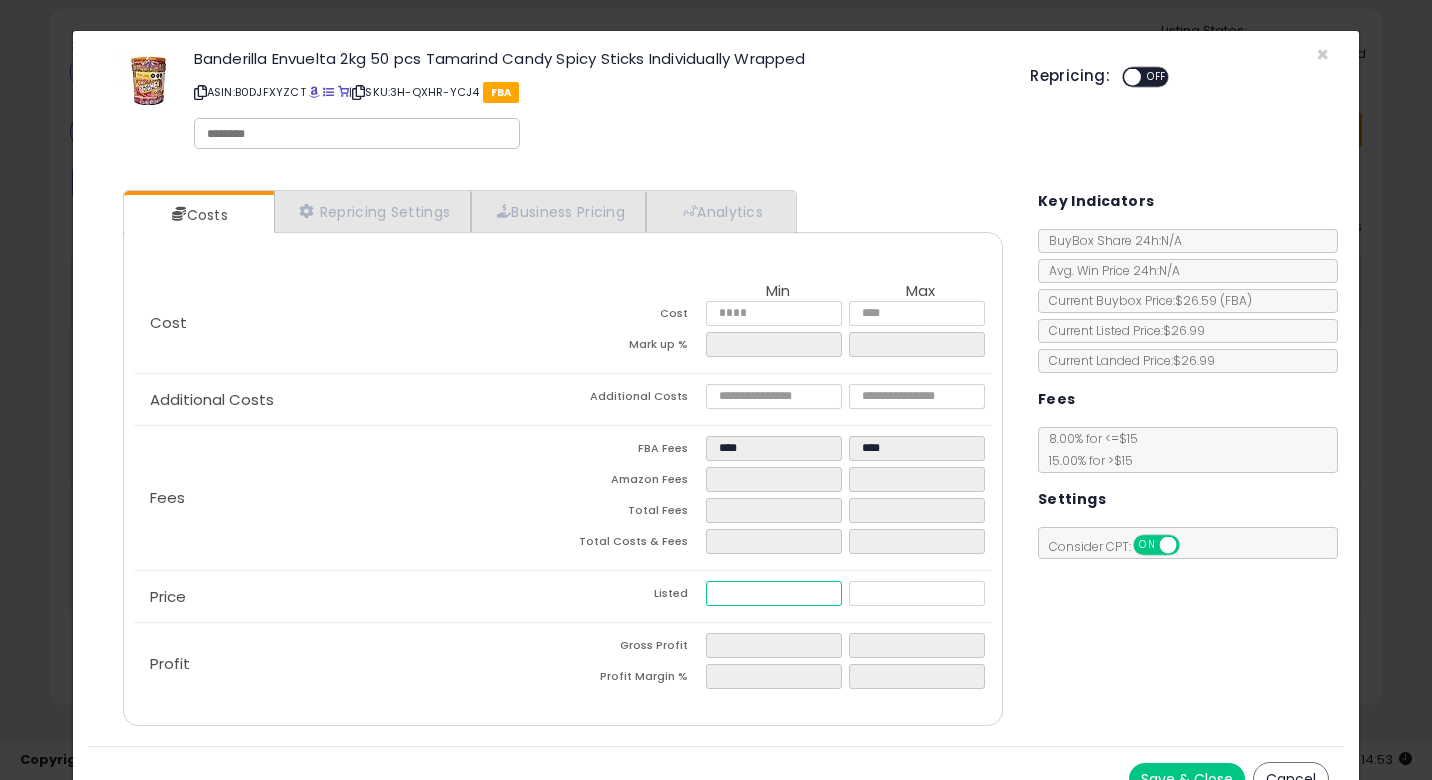 click at bounding box center [774, 593] 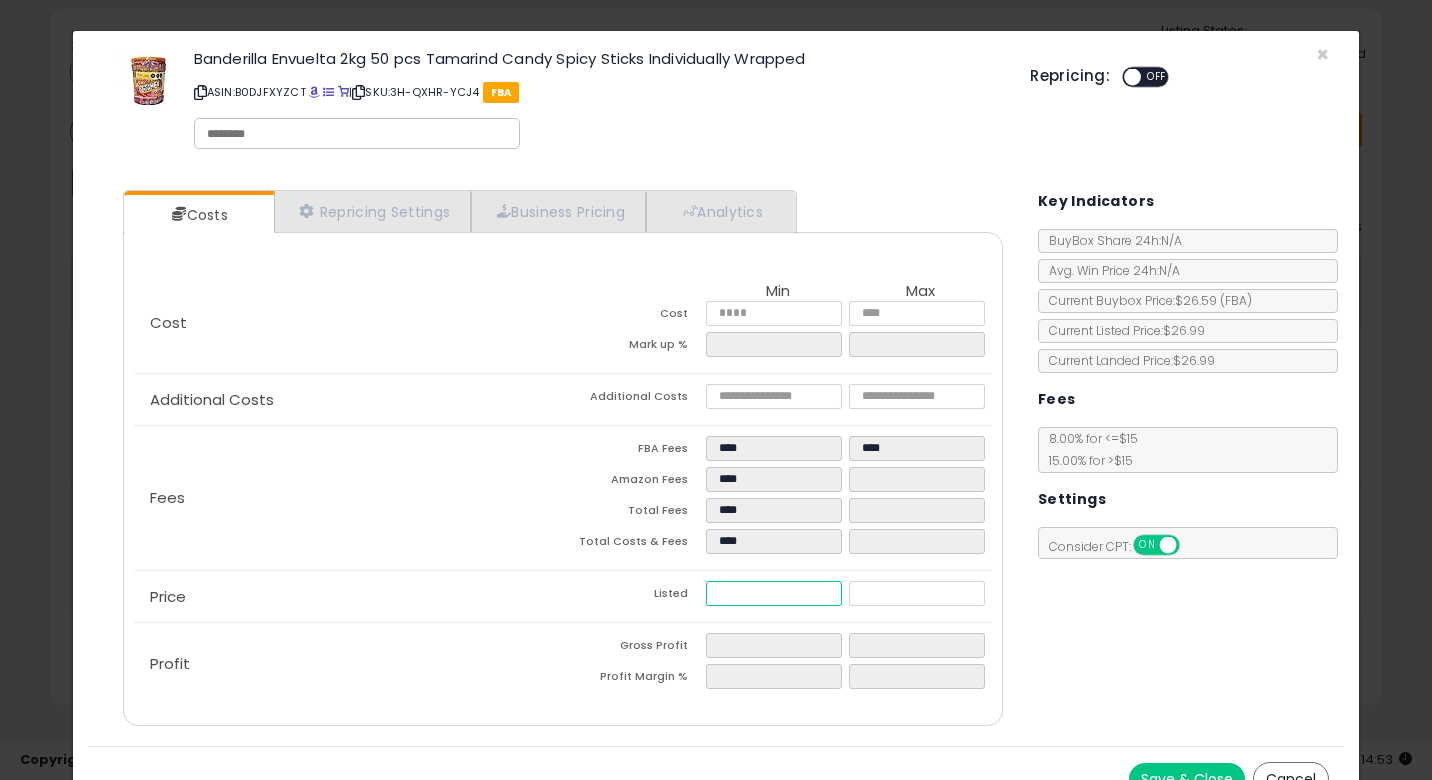 type on "****" 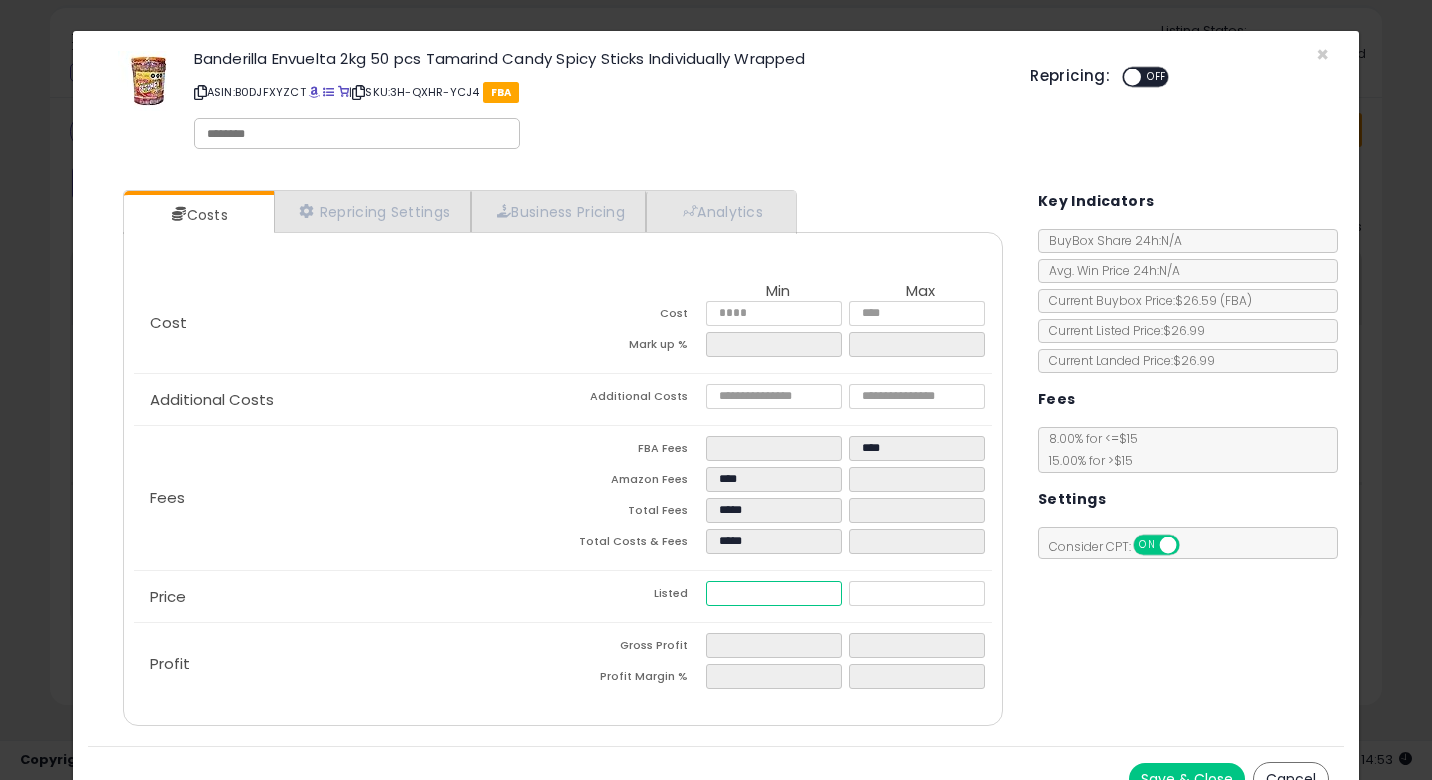 type on "****" 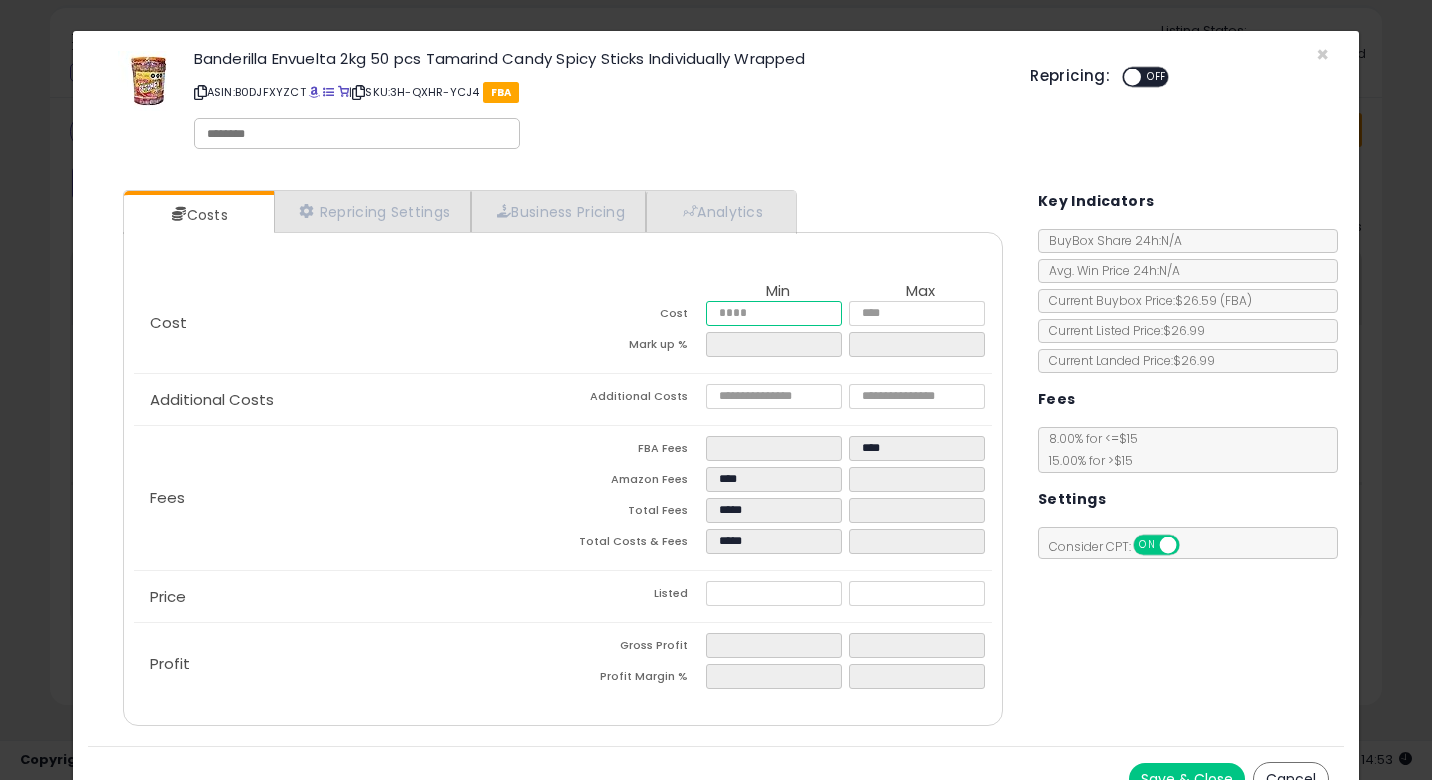 click at bounding box center (774, 313) 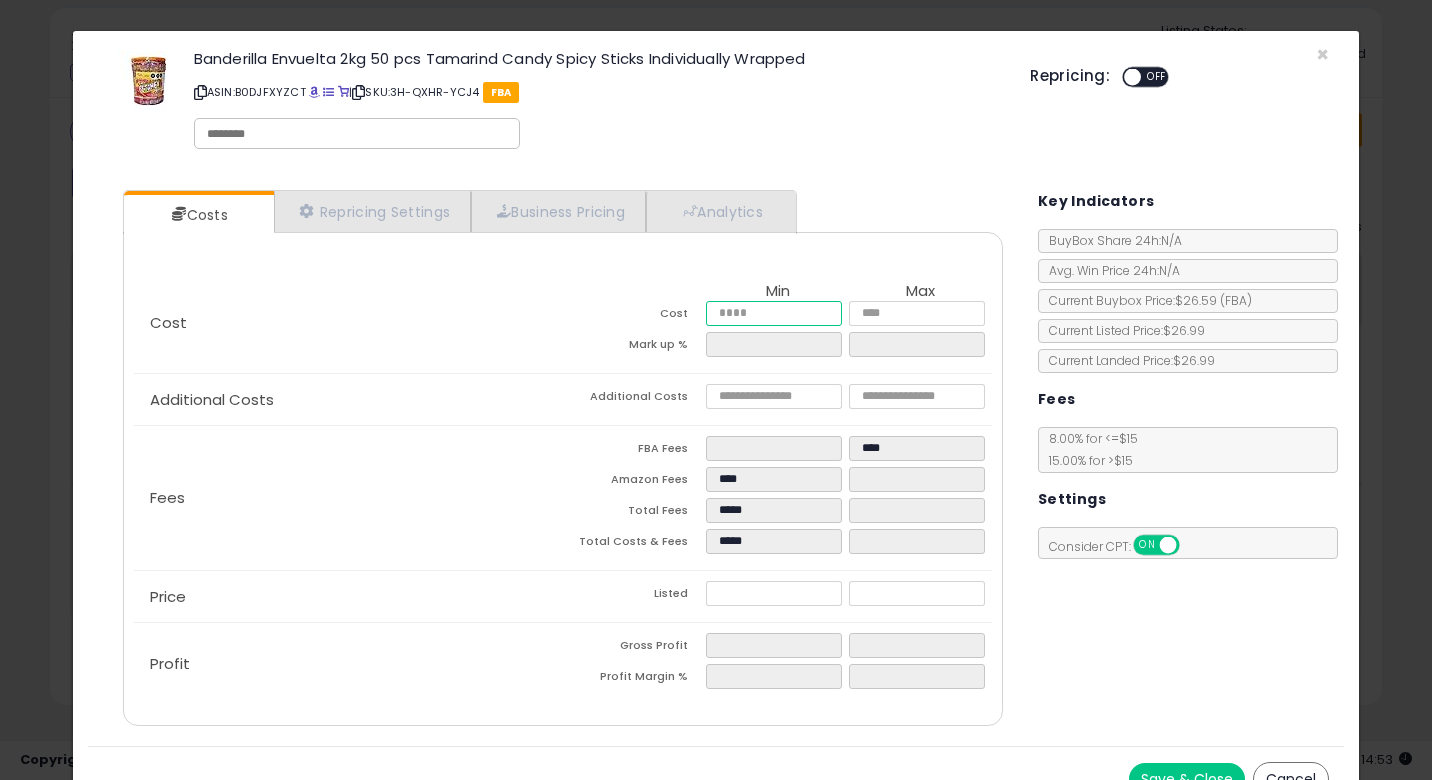 click at bounding box center (774, 313) 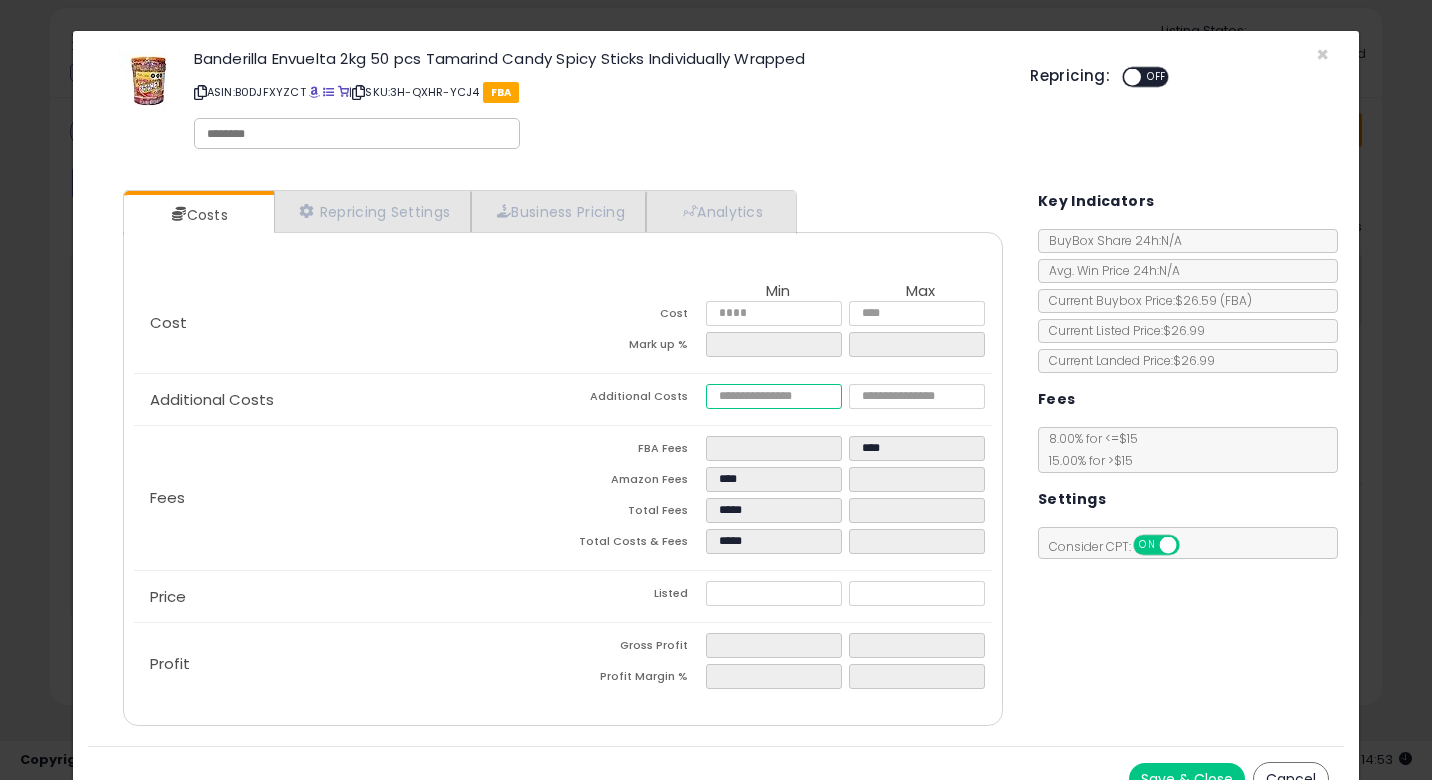 type on "*****" 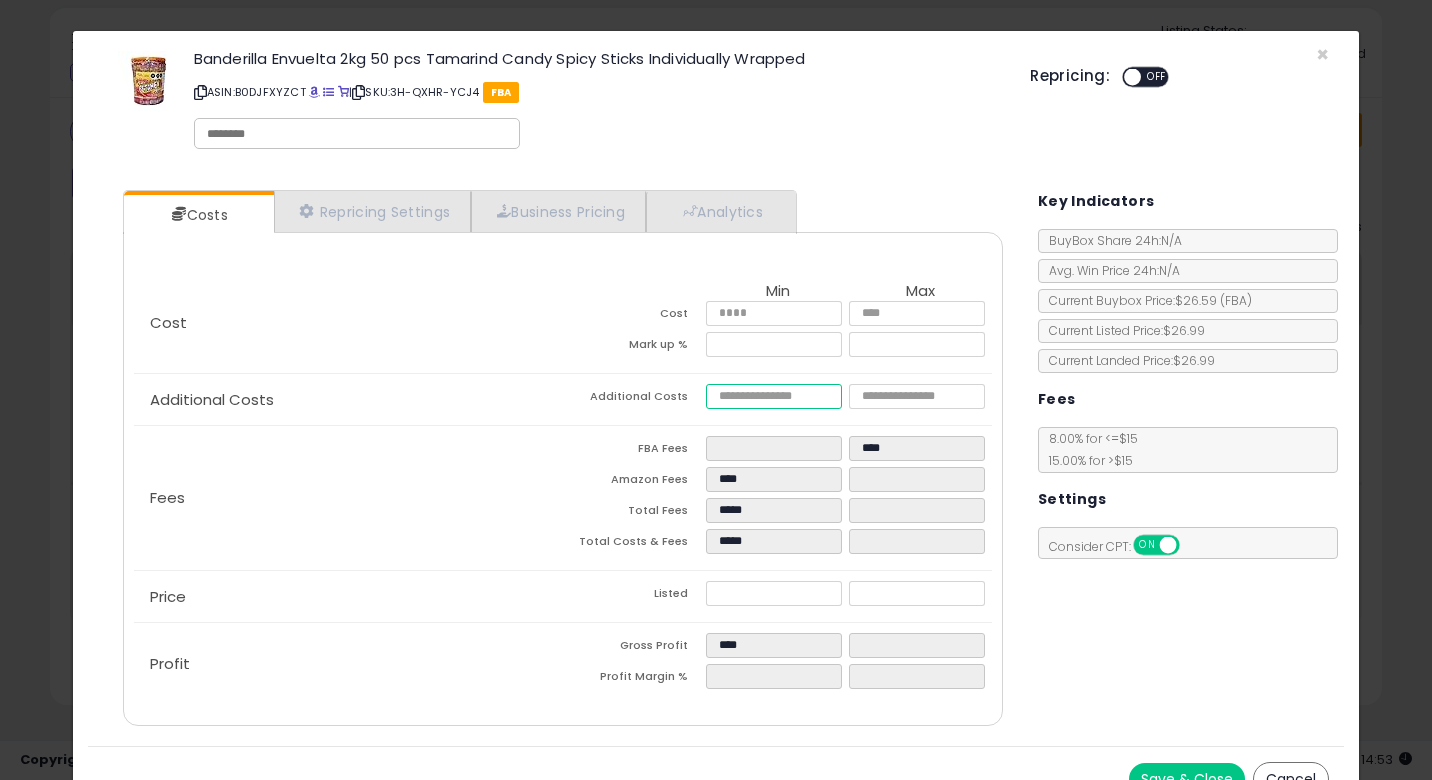 click at bounding box center (774, 396) 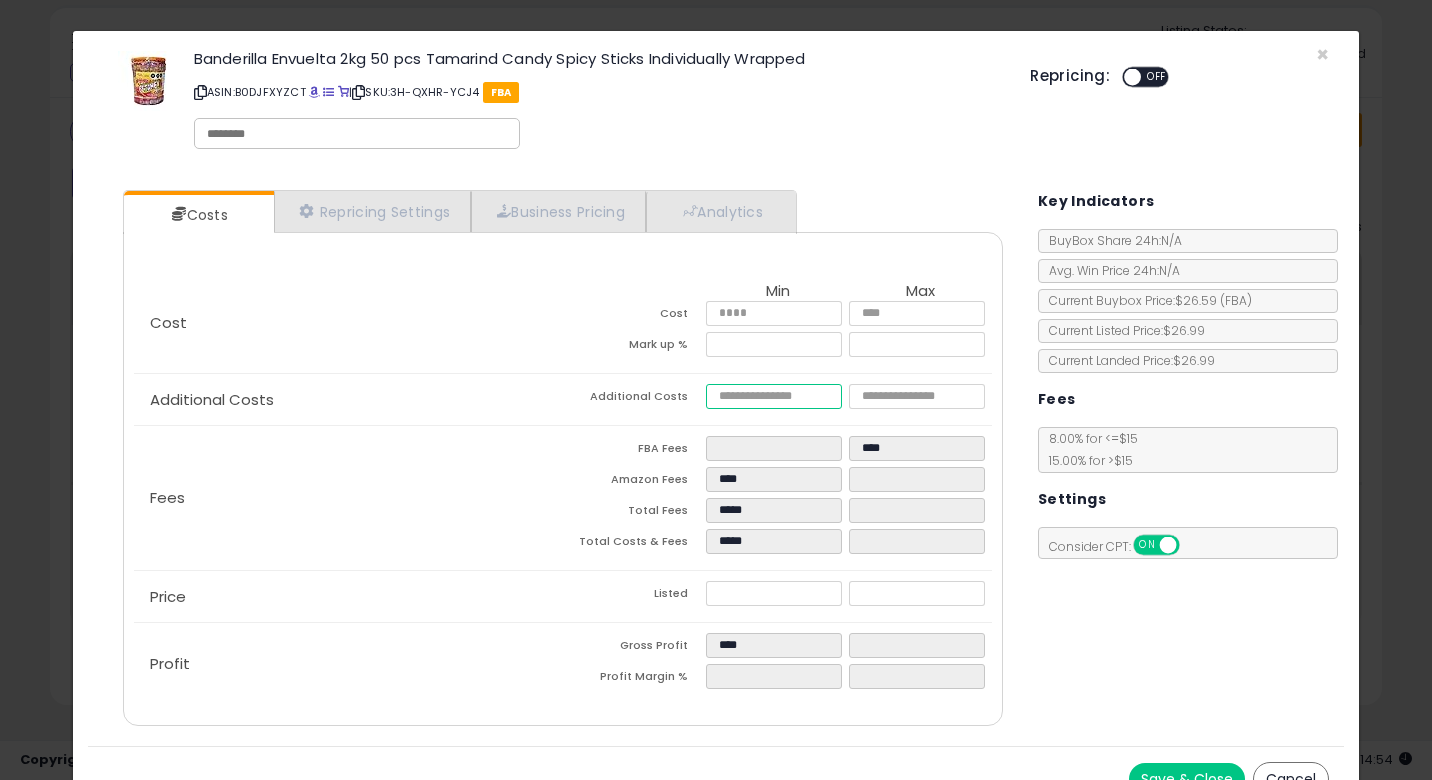 type on "*" 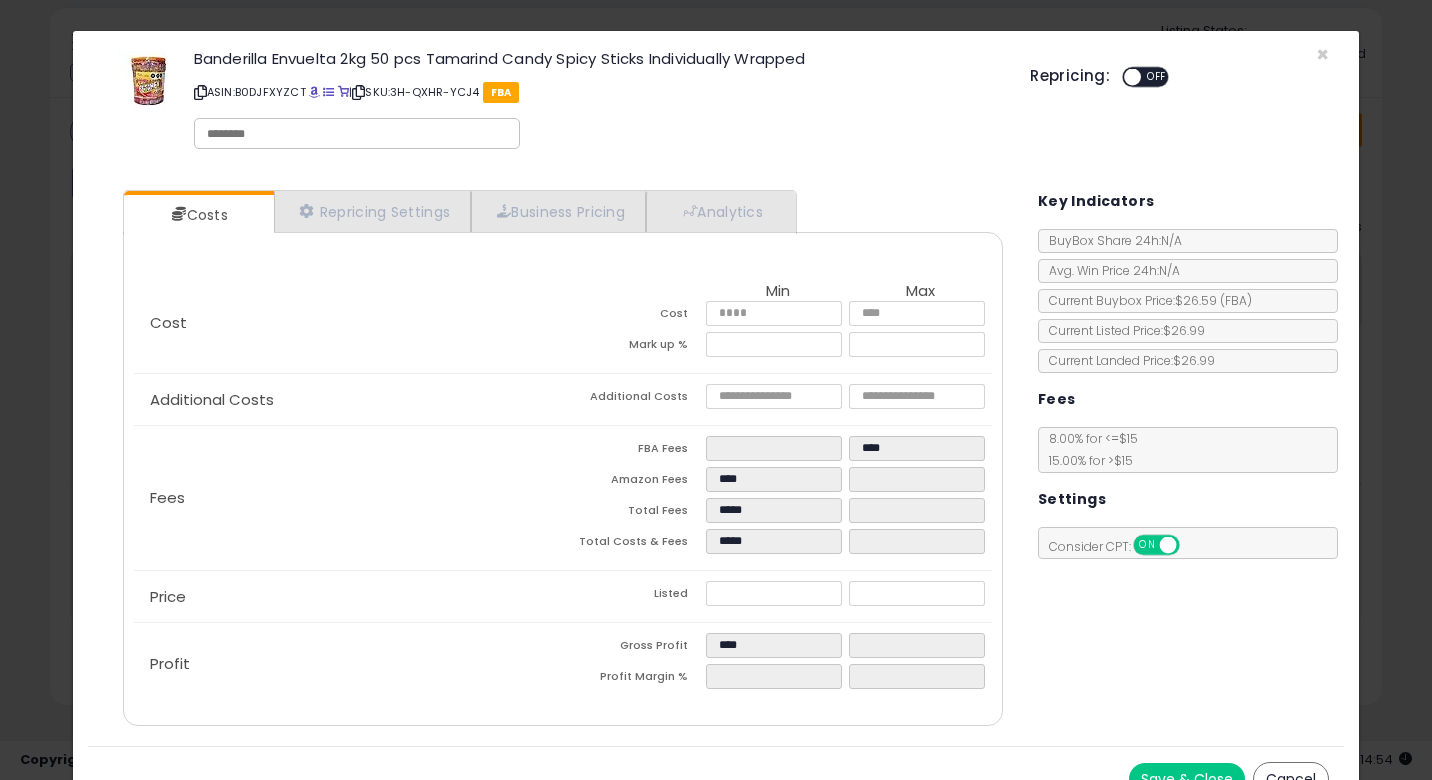 type on "*****" 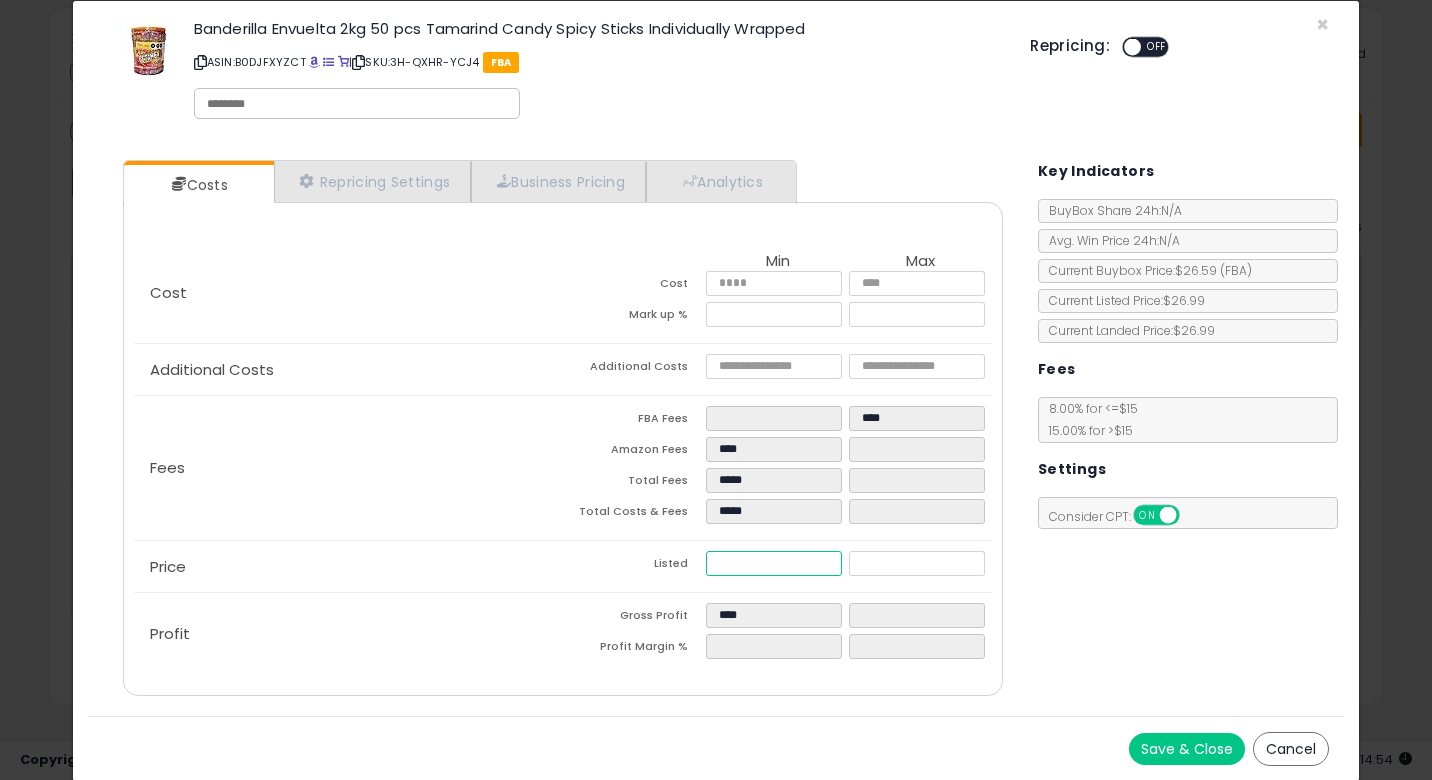 click on "*****" at bounding box center (774, 563) 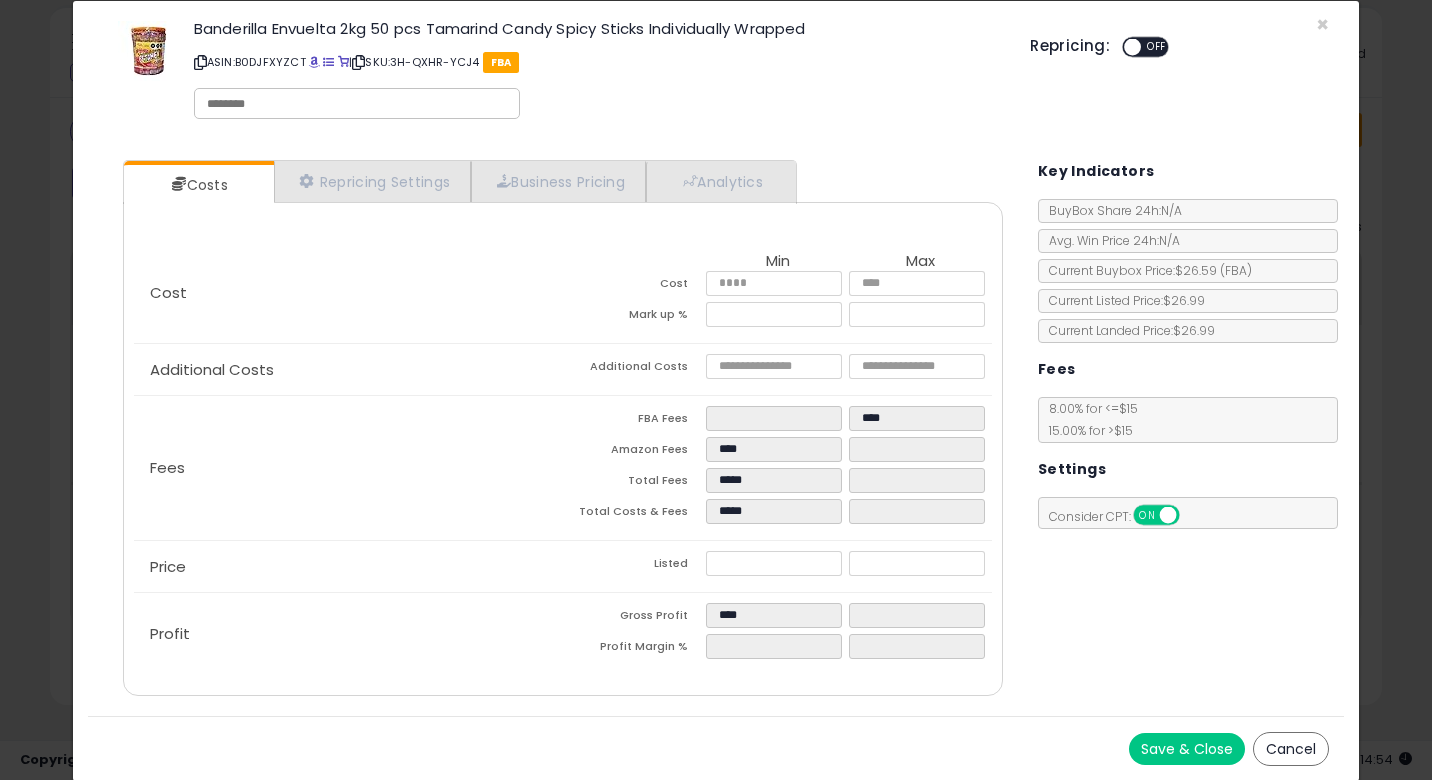 click on "Save & Close" at bounding box center [1187, 749] 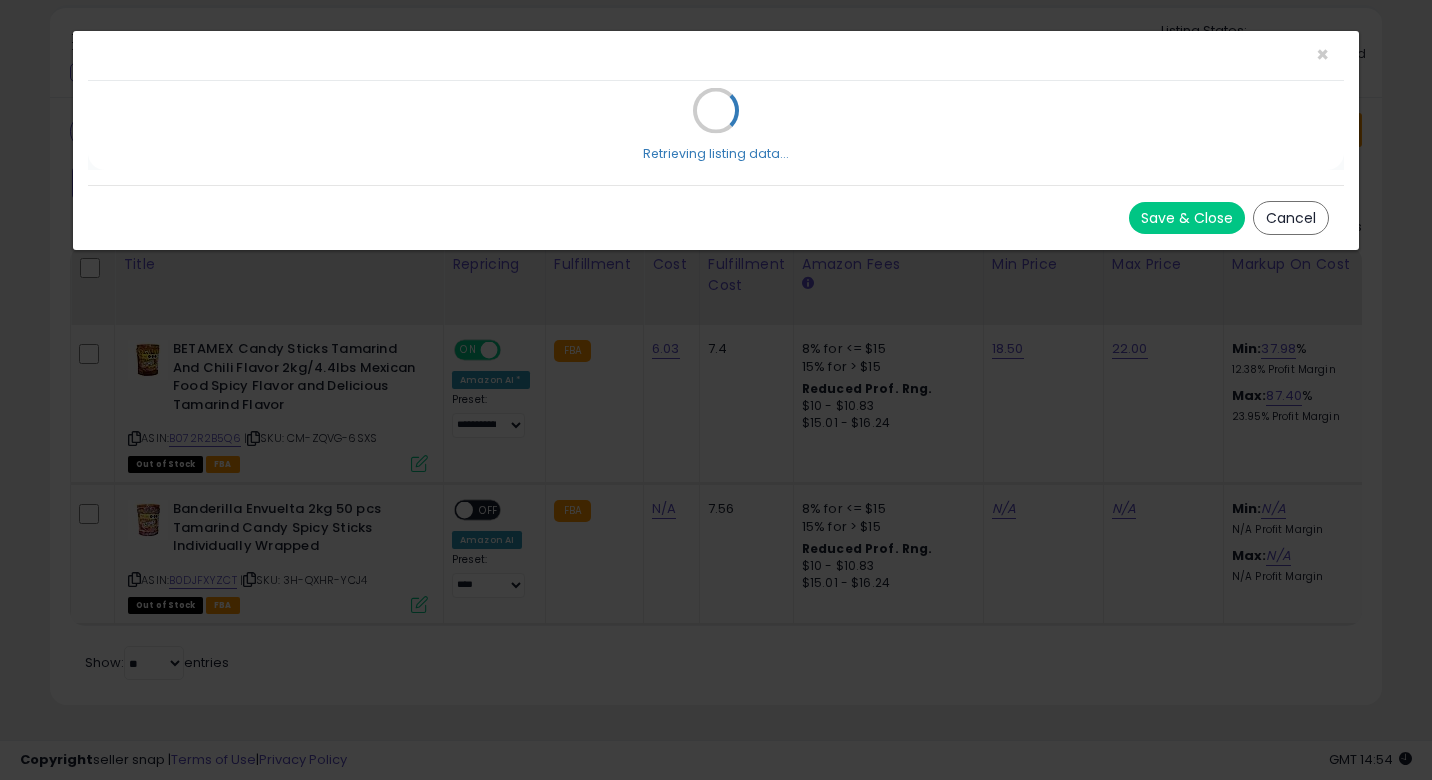 scroll, scrollTop: 0, scrollLeft: 0, axis: both 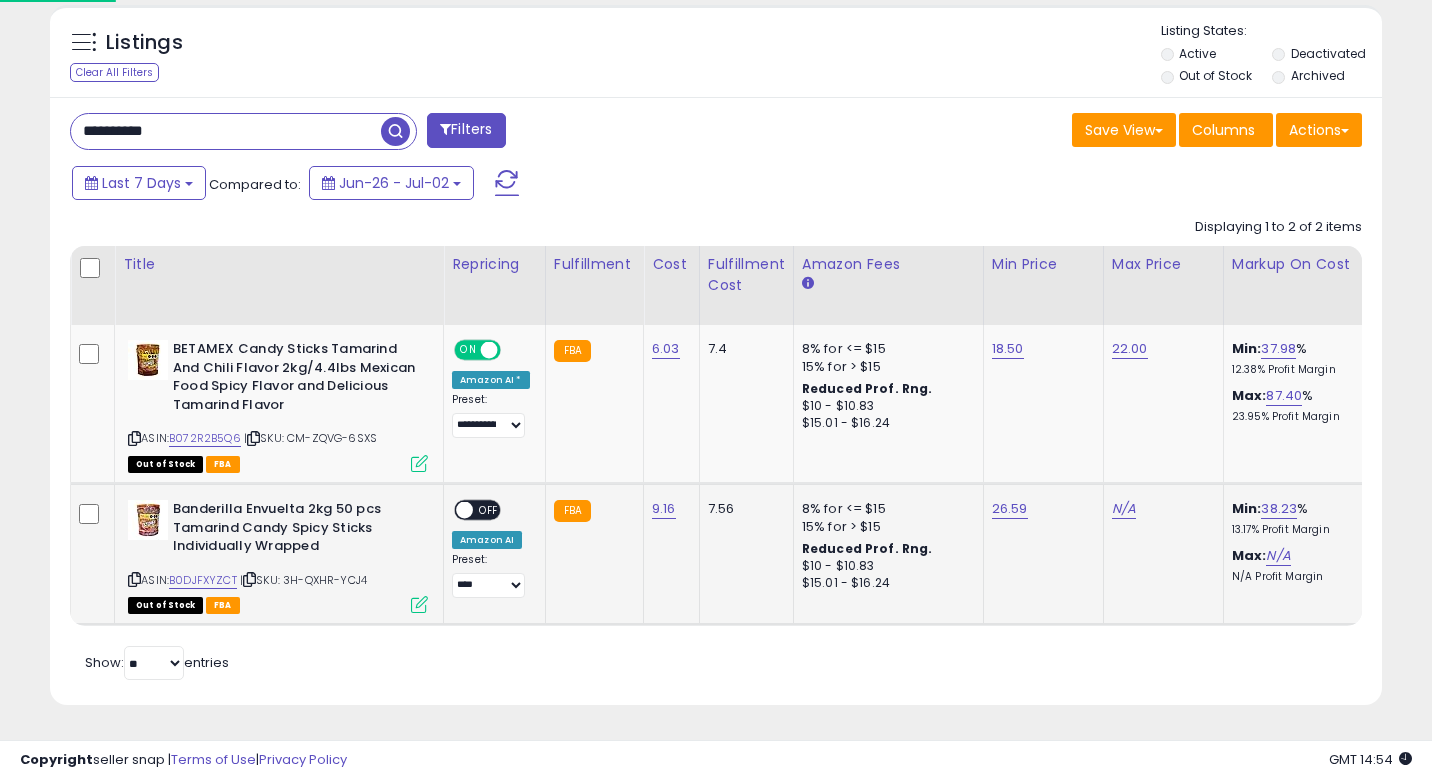 click on "OFF" at bounding box center (489, 510) 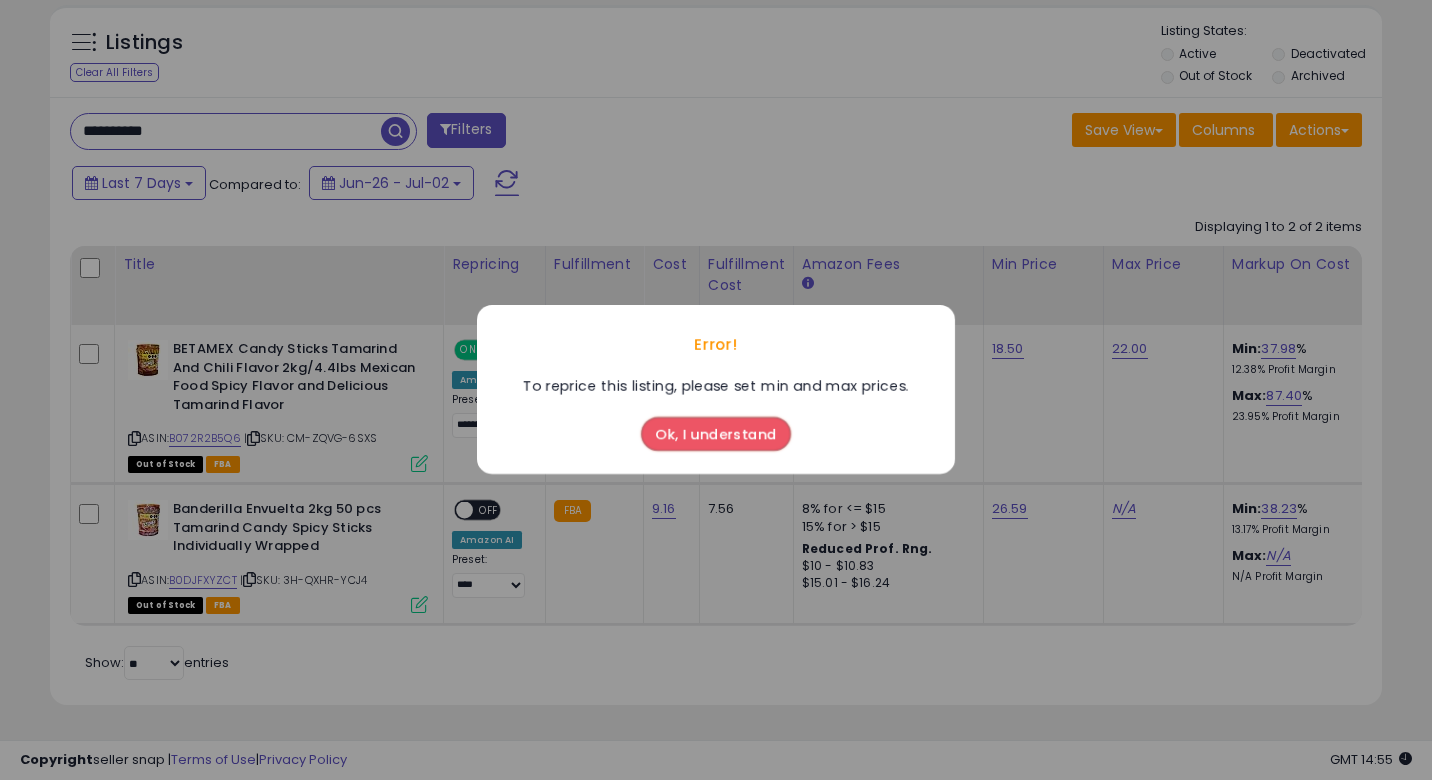 click on "Ok, I understand" at bounding box center (716, 435) 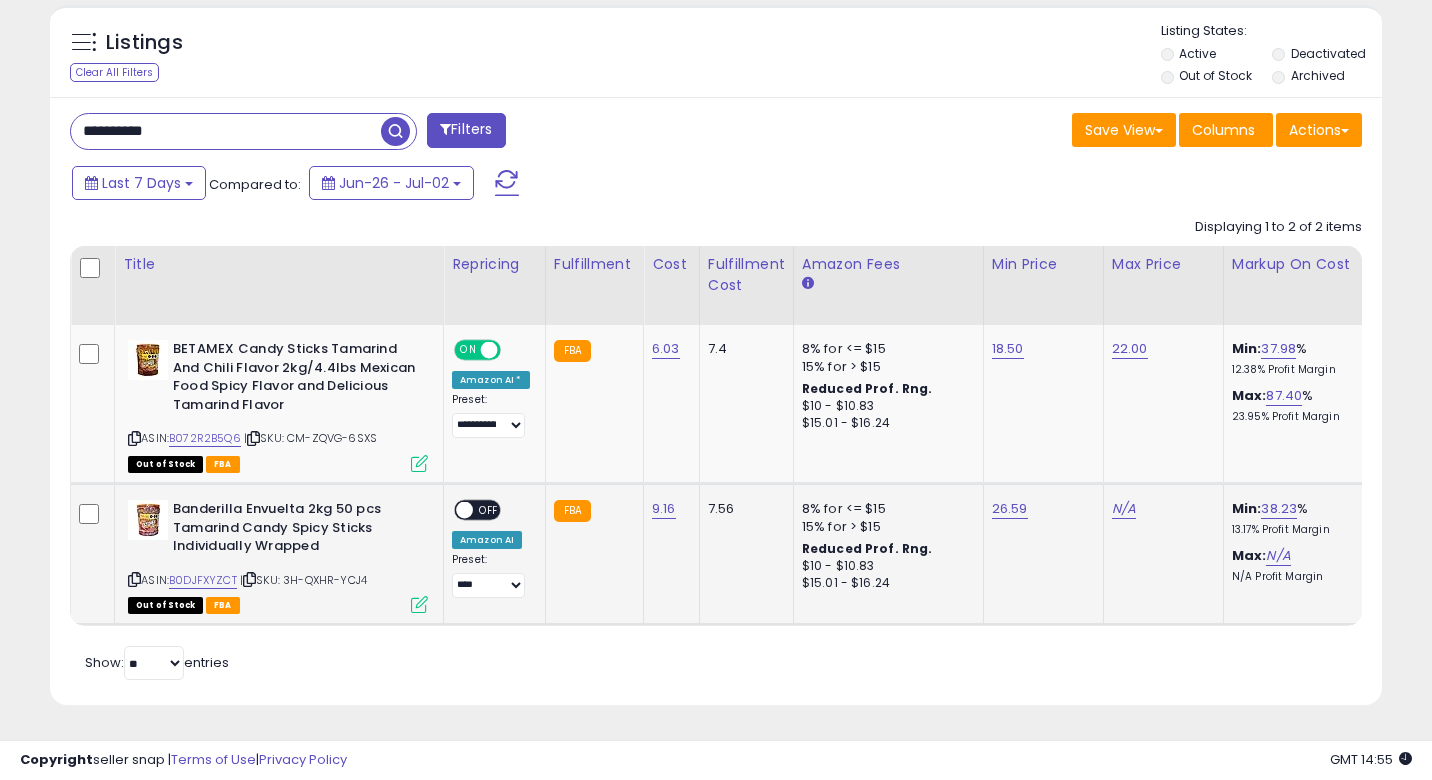 click on "**********" at bounding box center (491, 549) 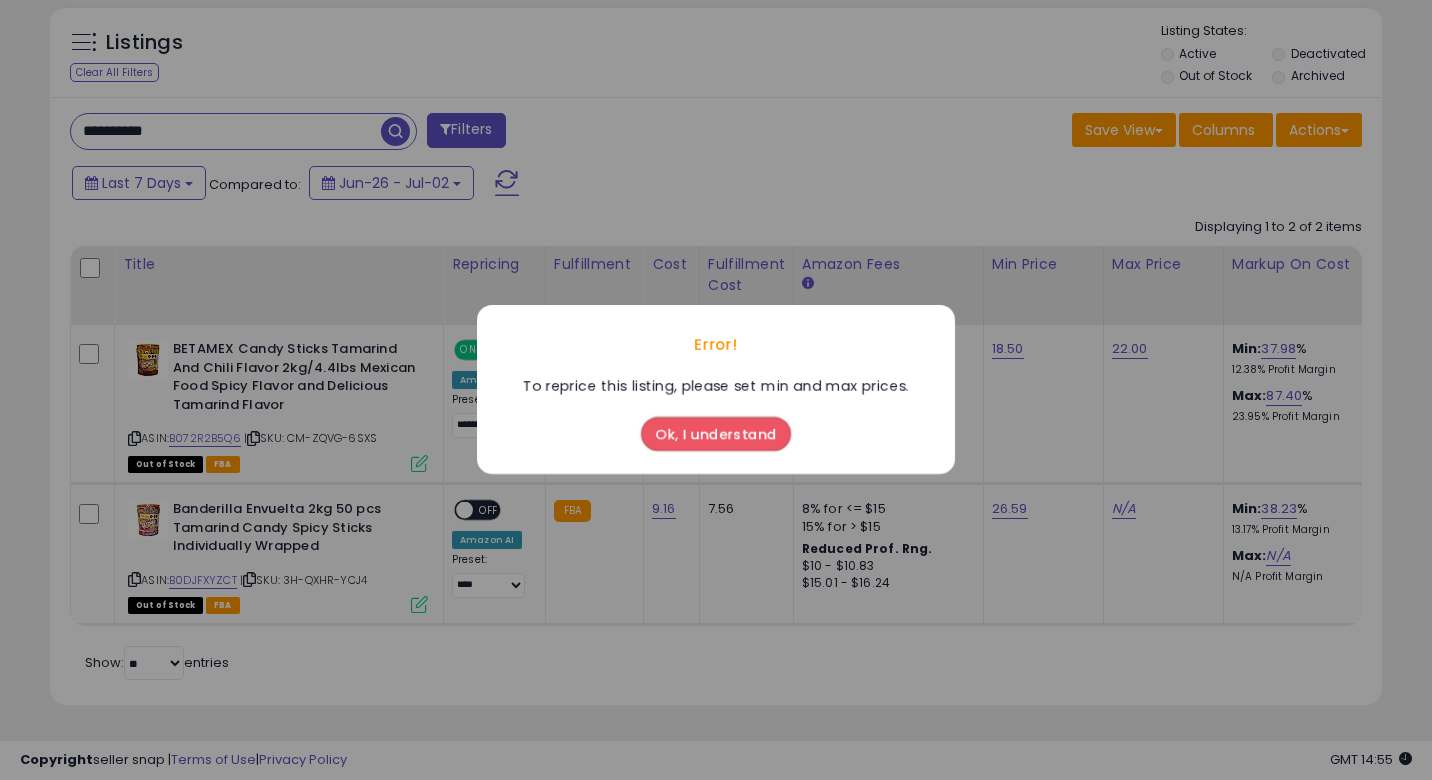 click on "Ok, I understand" at bounding box center [716, 435] 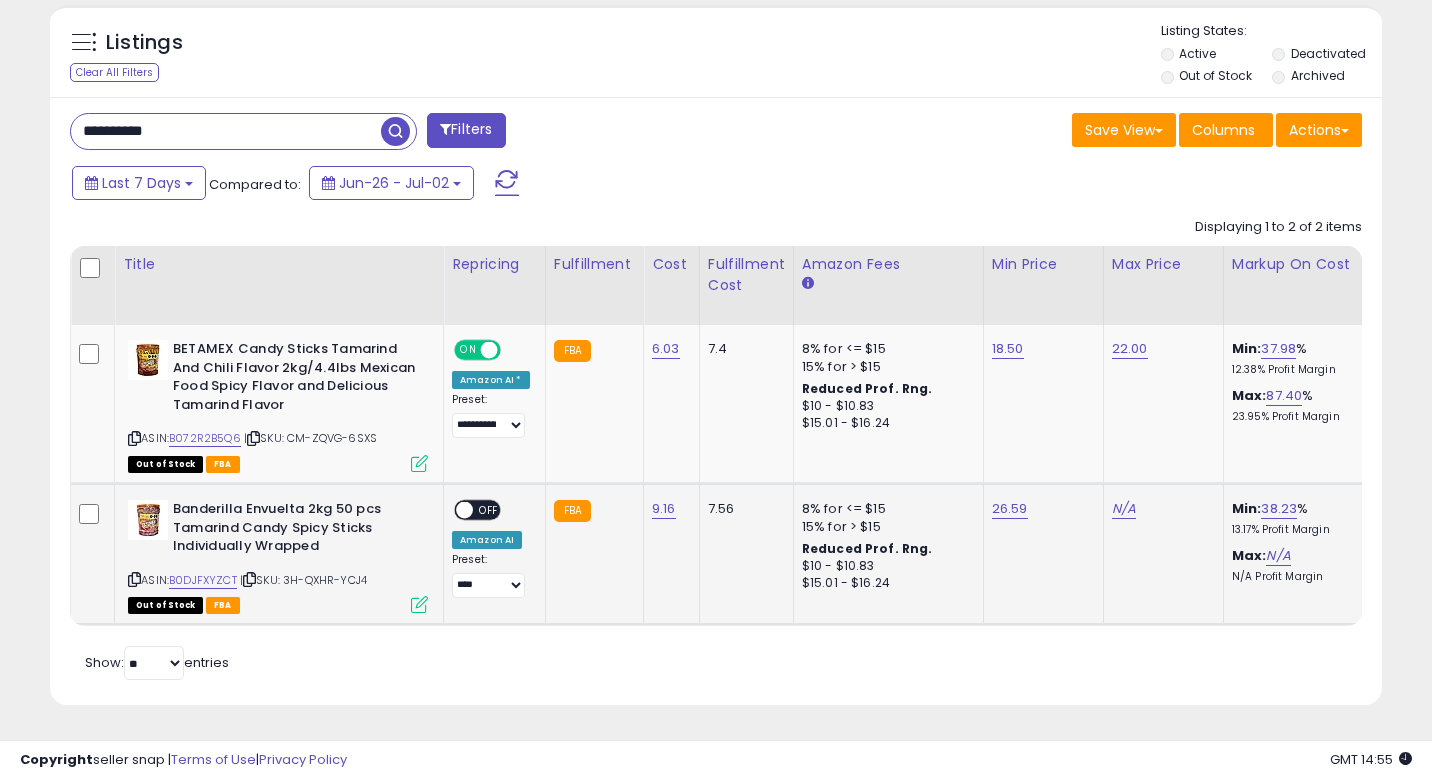 click at bounding box center [419, 604] 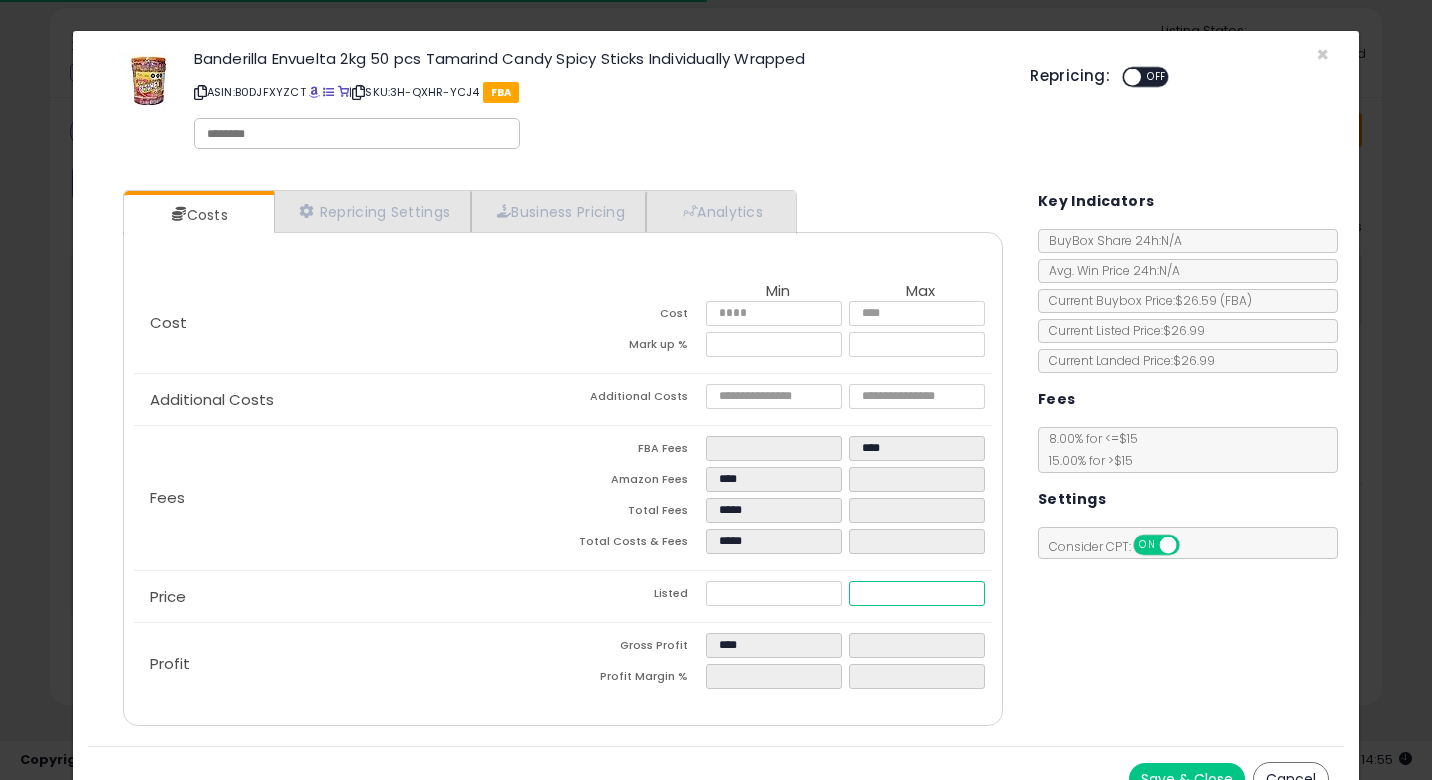 click at bounding box center (917, 593) 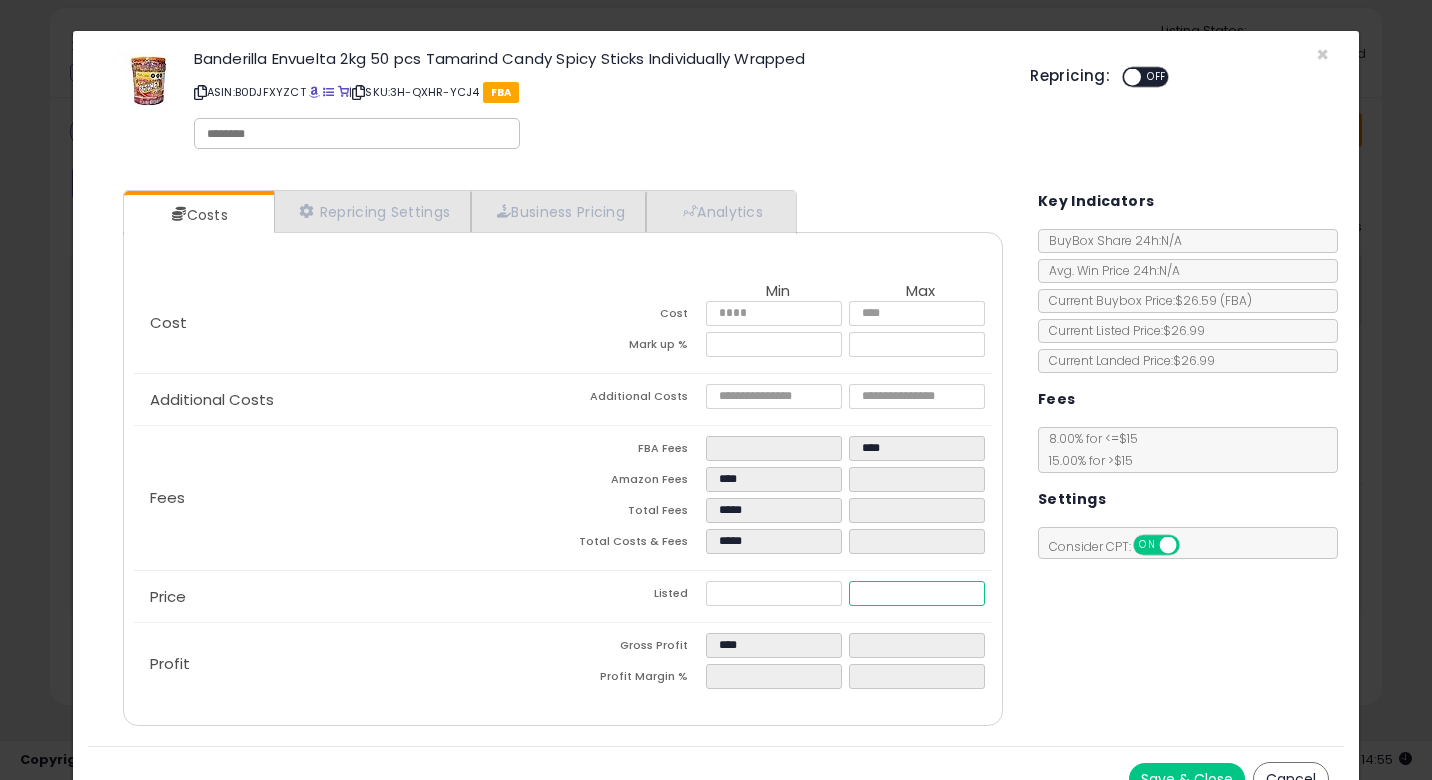 type on "****" 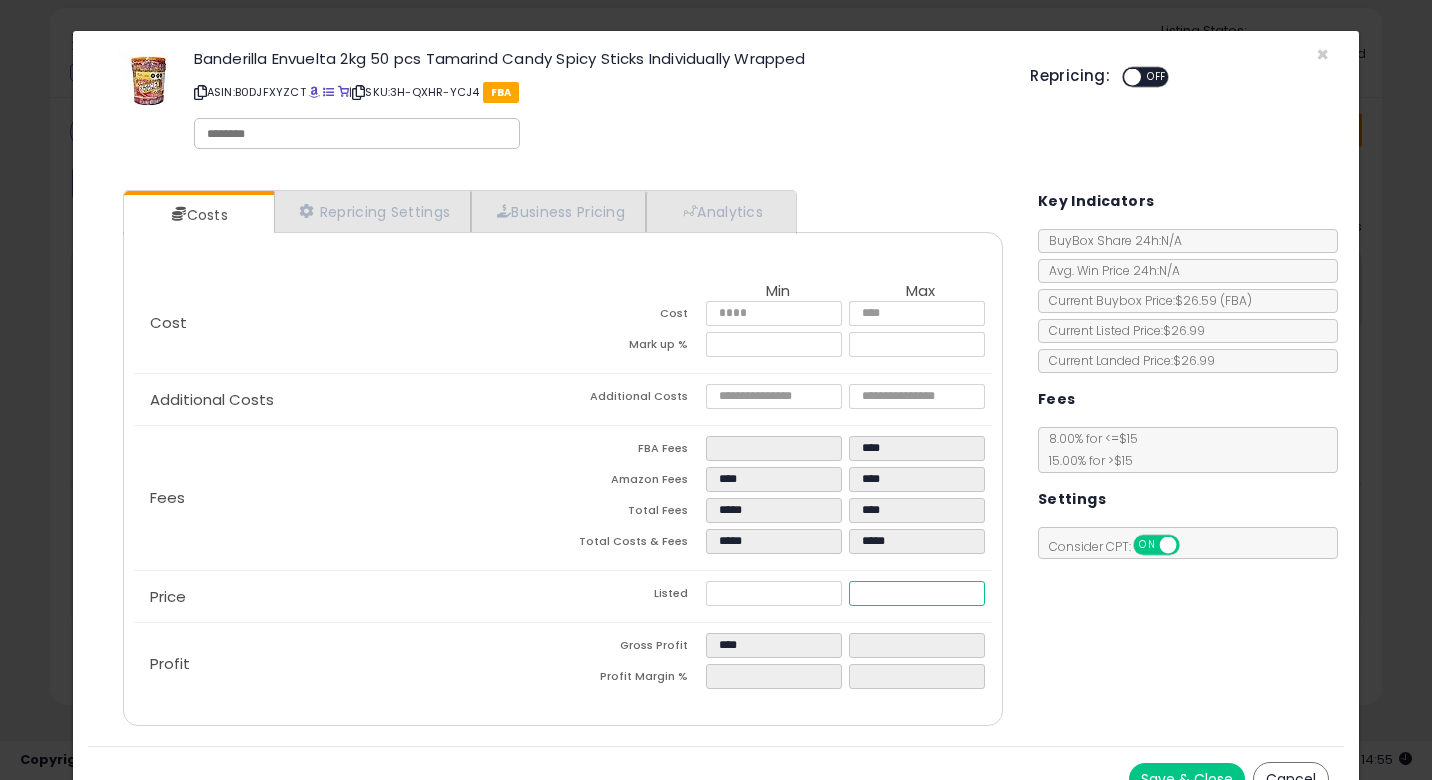 type on "****" 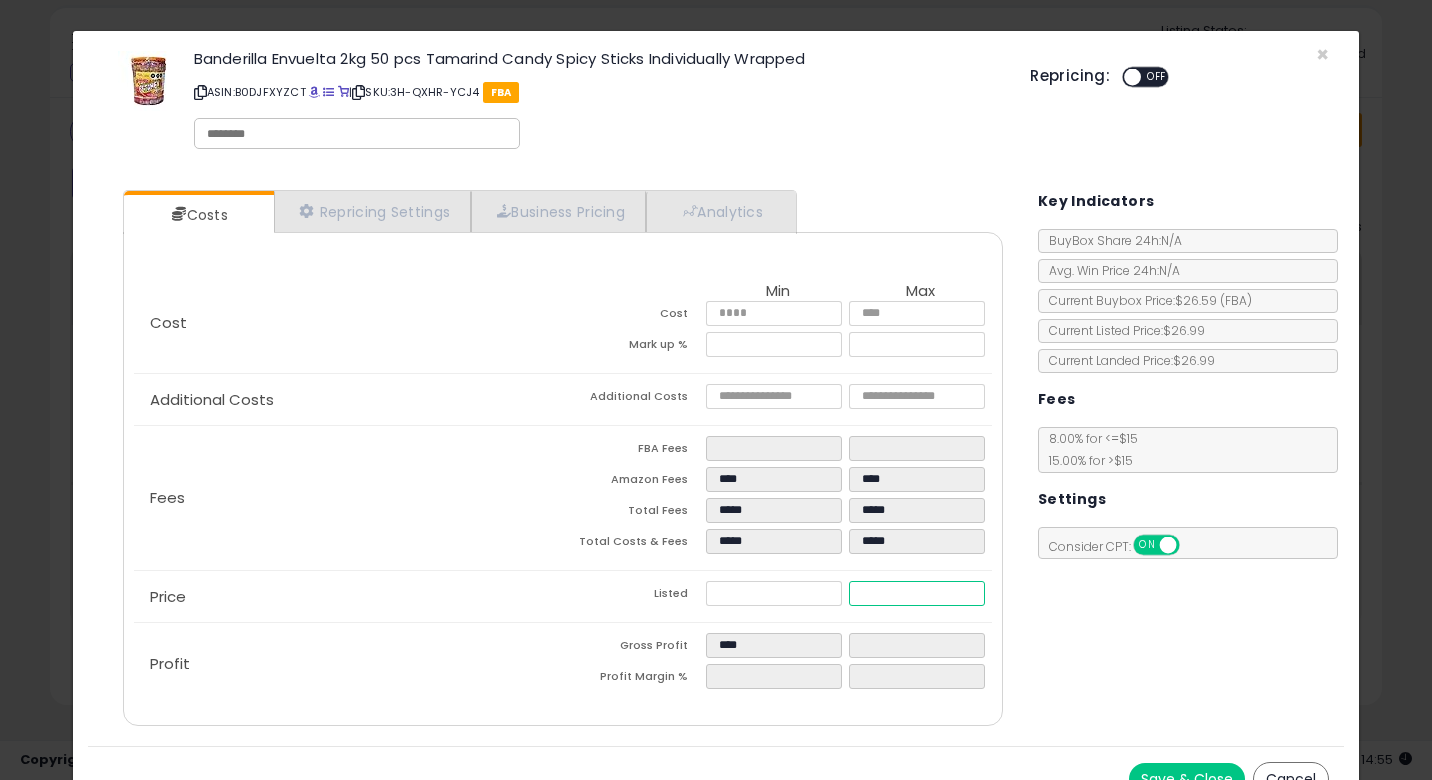 type on "****" 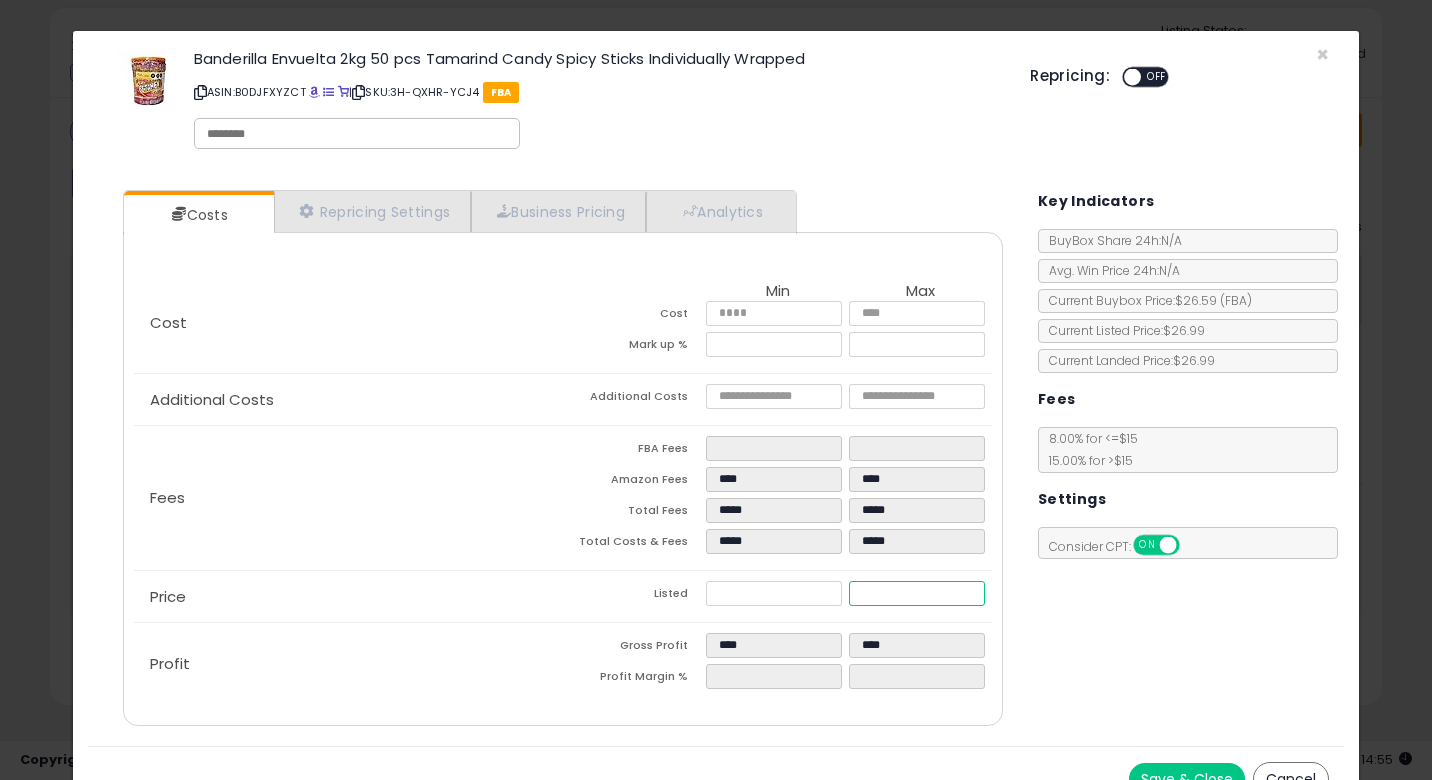 scroll, scrollTop: 30, scrollLeft: 0, axis: vertical 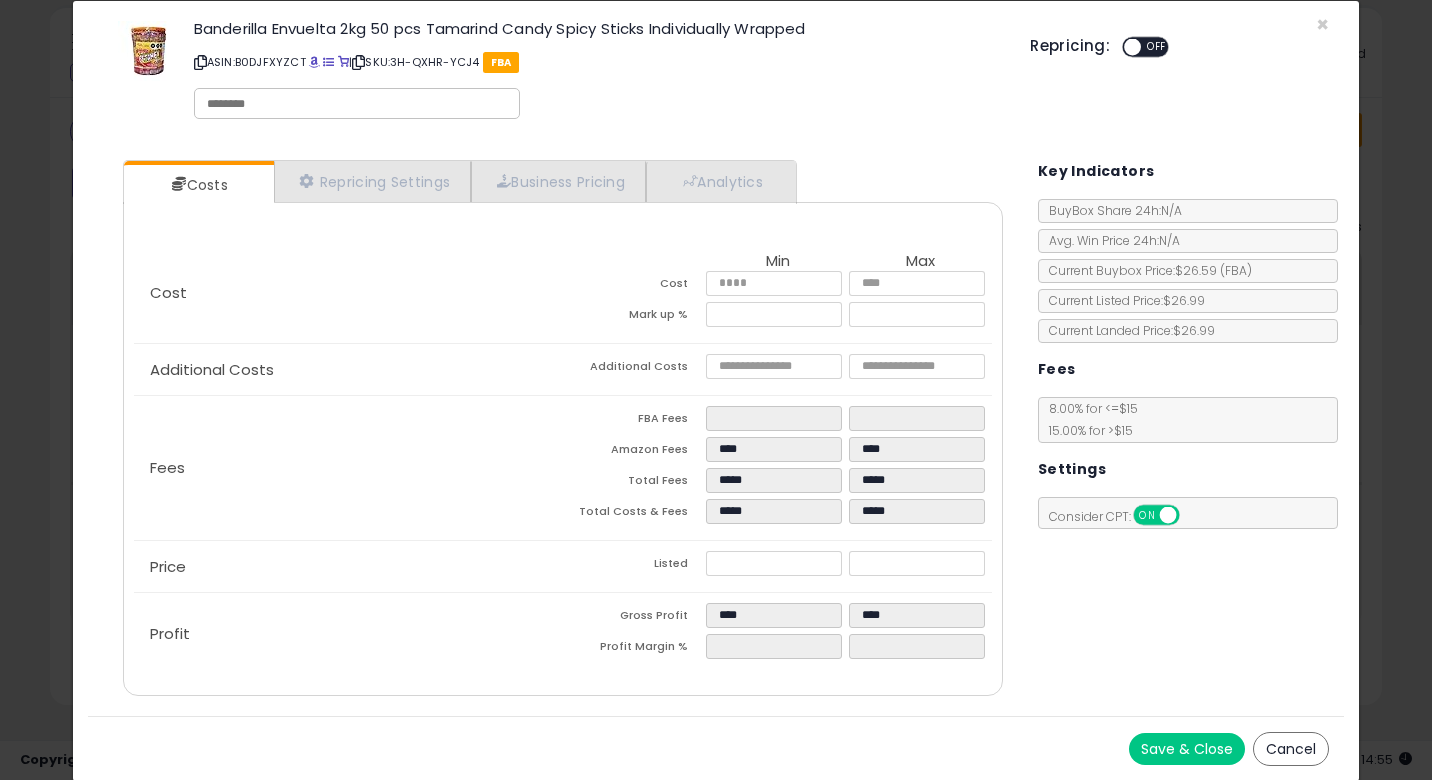 click on "Save & Close" at bounding box center (1187, 749) 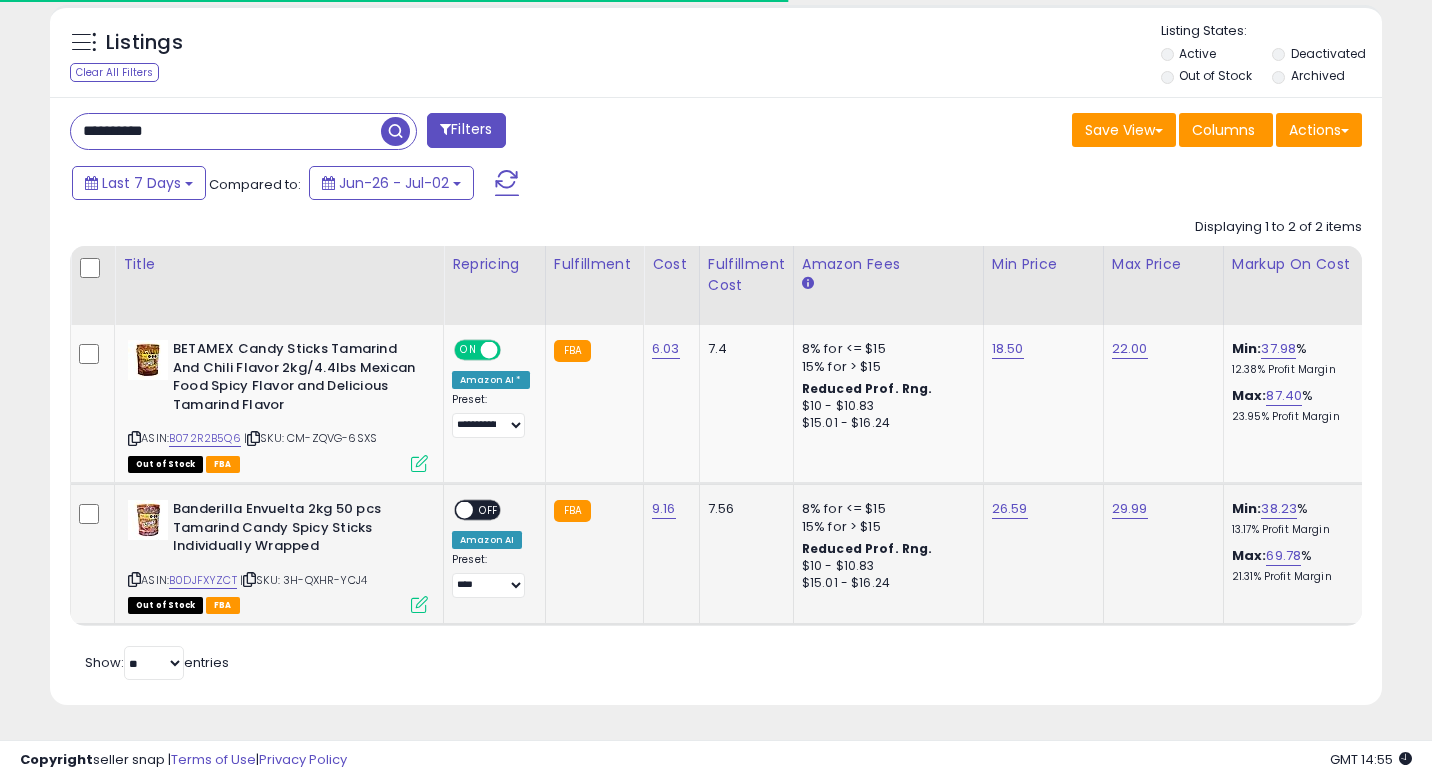 click on "ON   OFF" at bounding box center (477, 510) 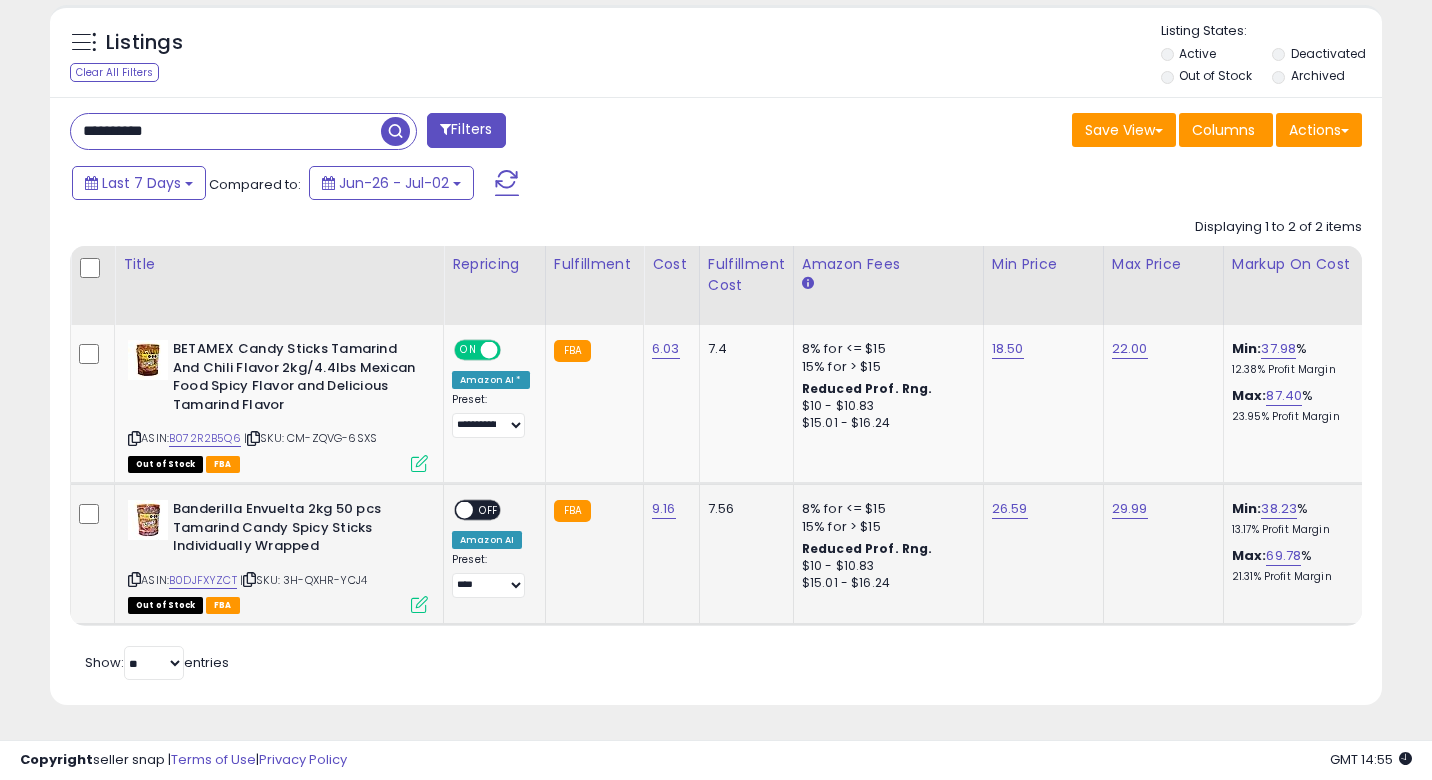click on "ON   OFF" at bounding box center (477, 510) 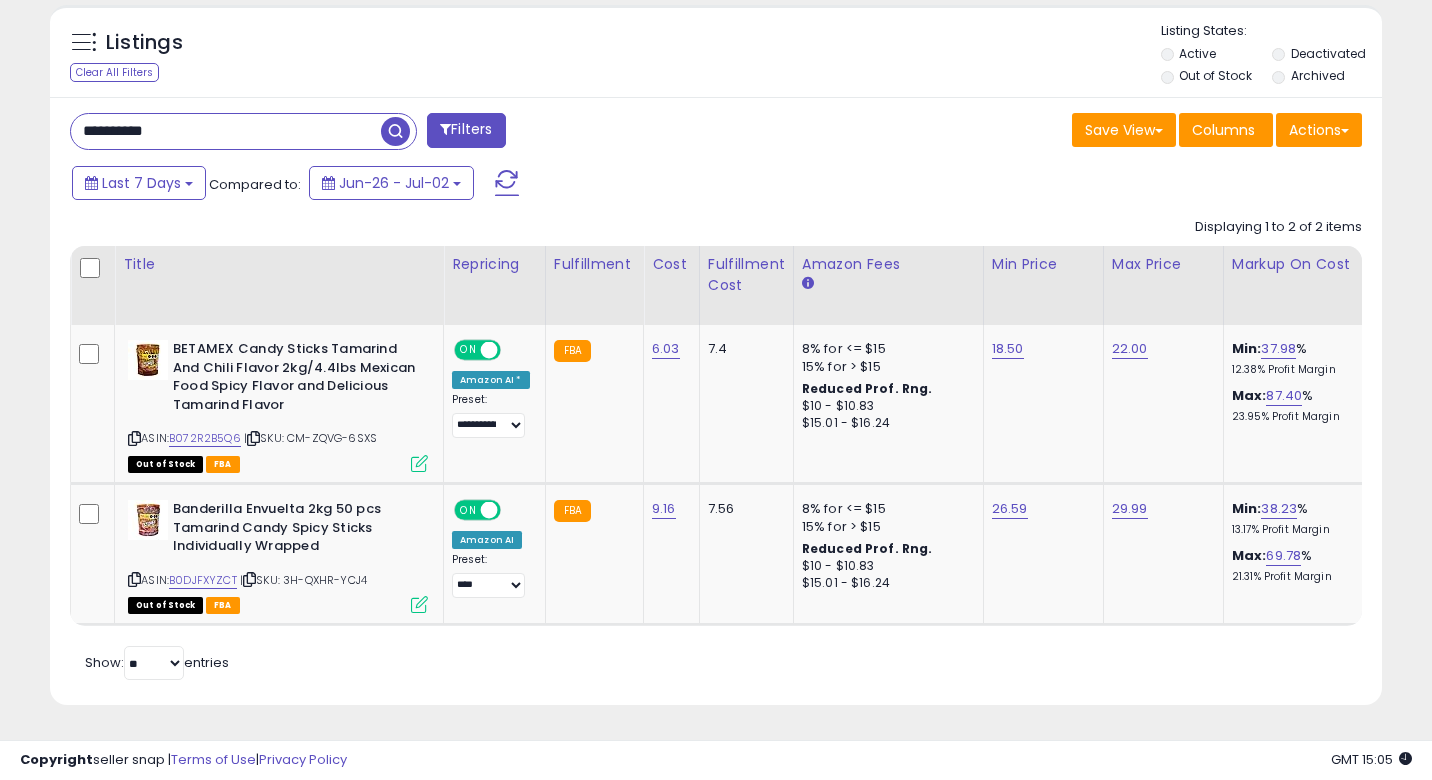 click on "**********" at bounding box center (226, 131) 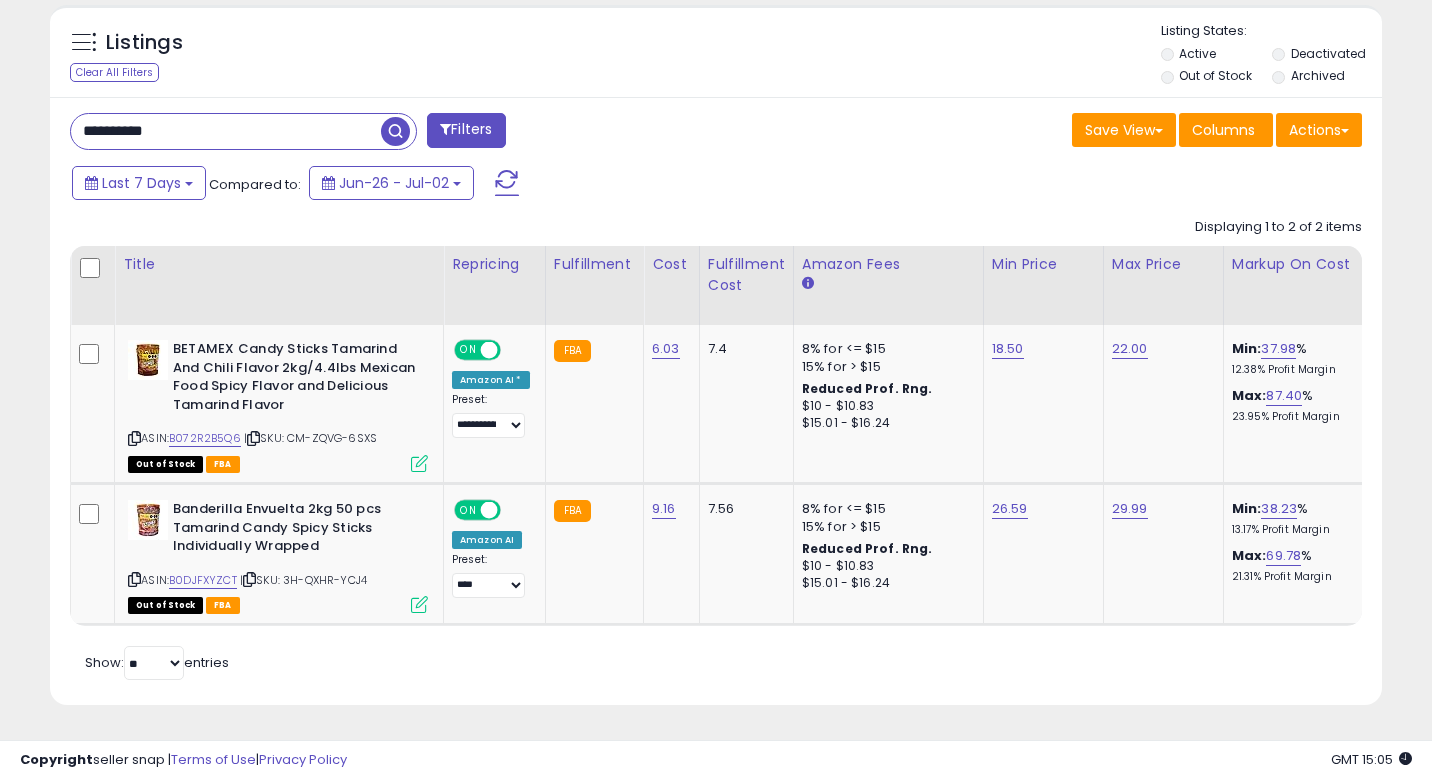 click on "**********" at bounding box center (226, 131) 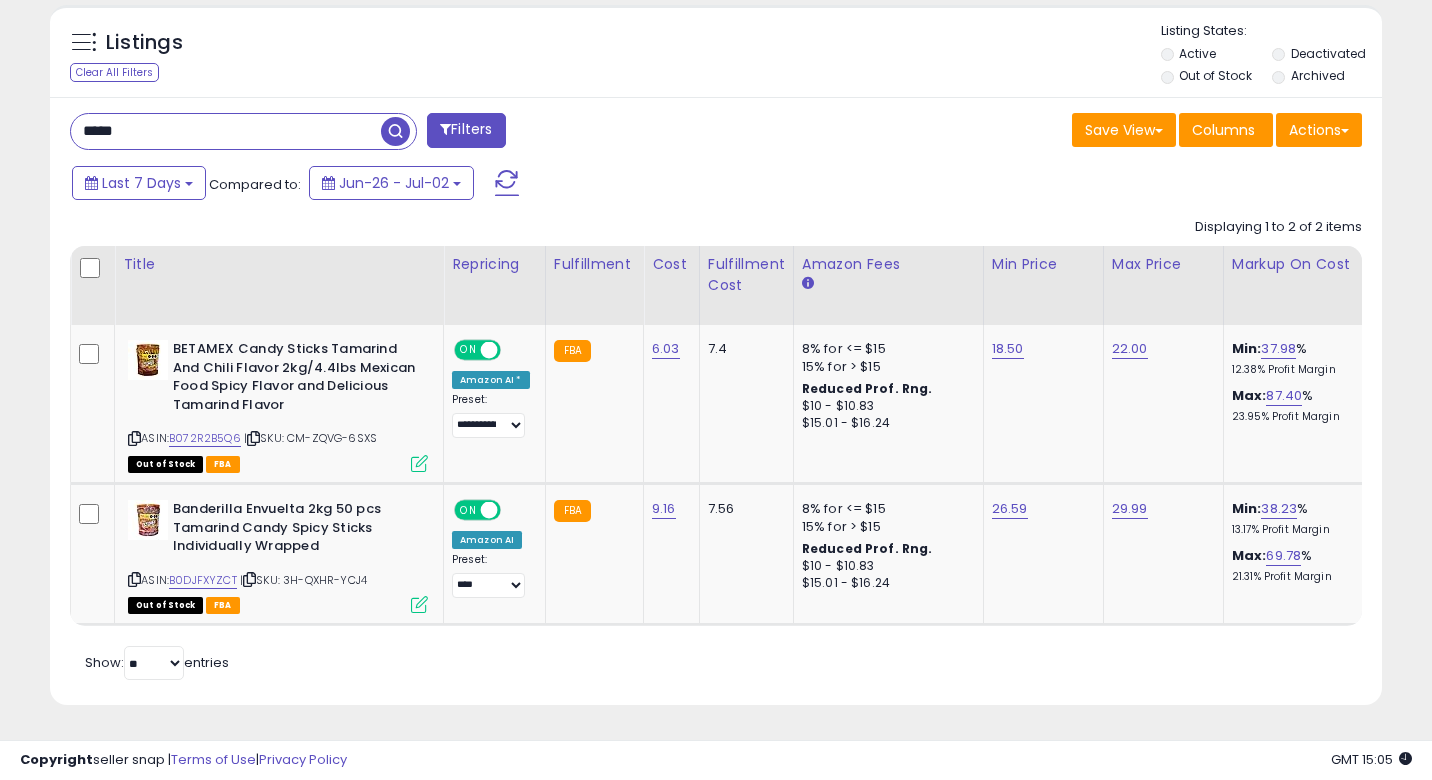 type on "*****" 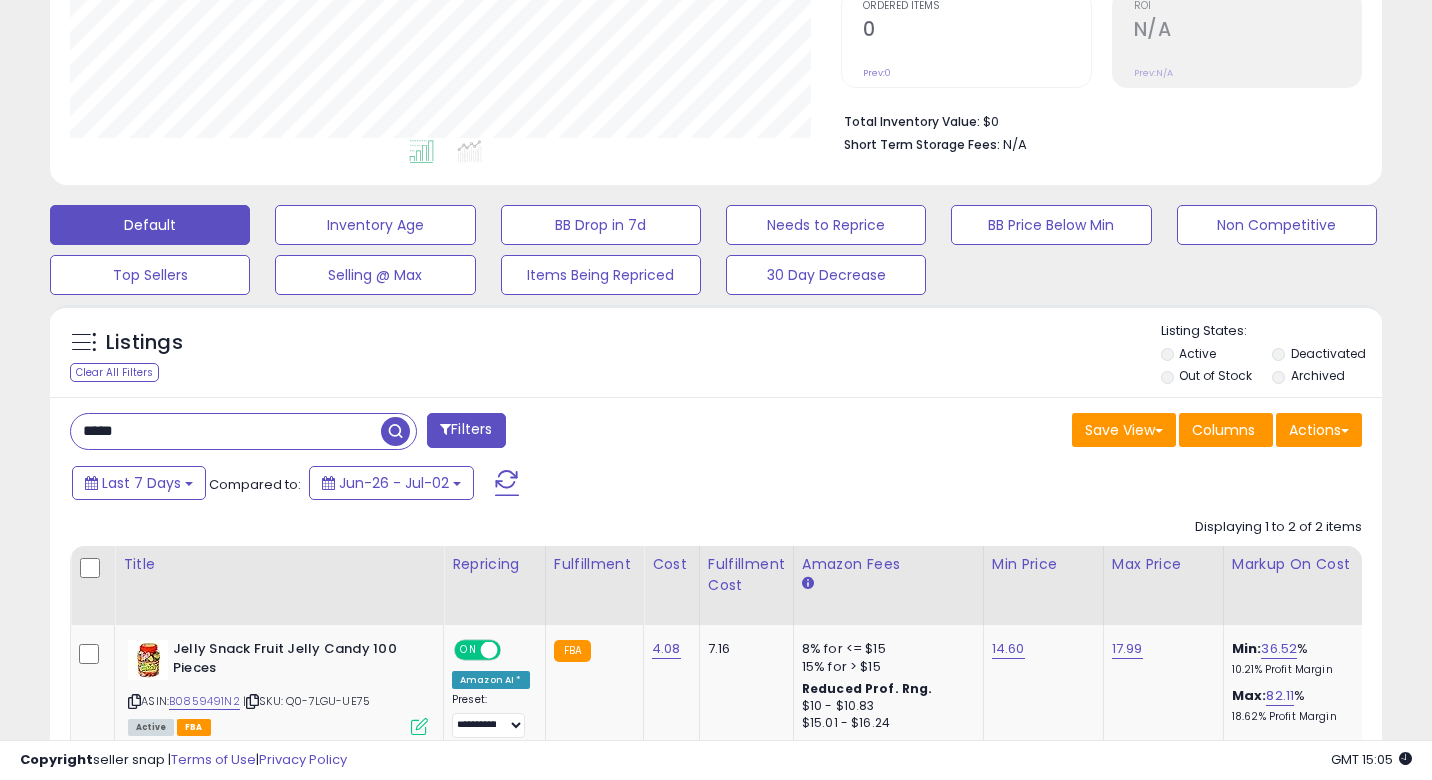 scroll, scrollTop: 689, scrollLeft: 0, axis: vertical 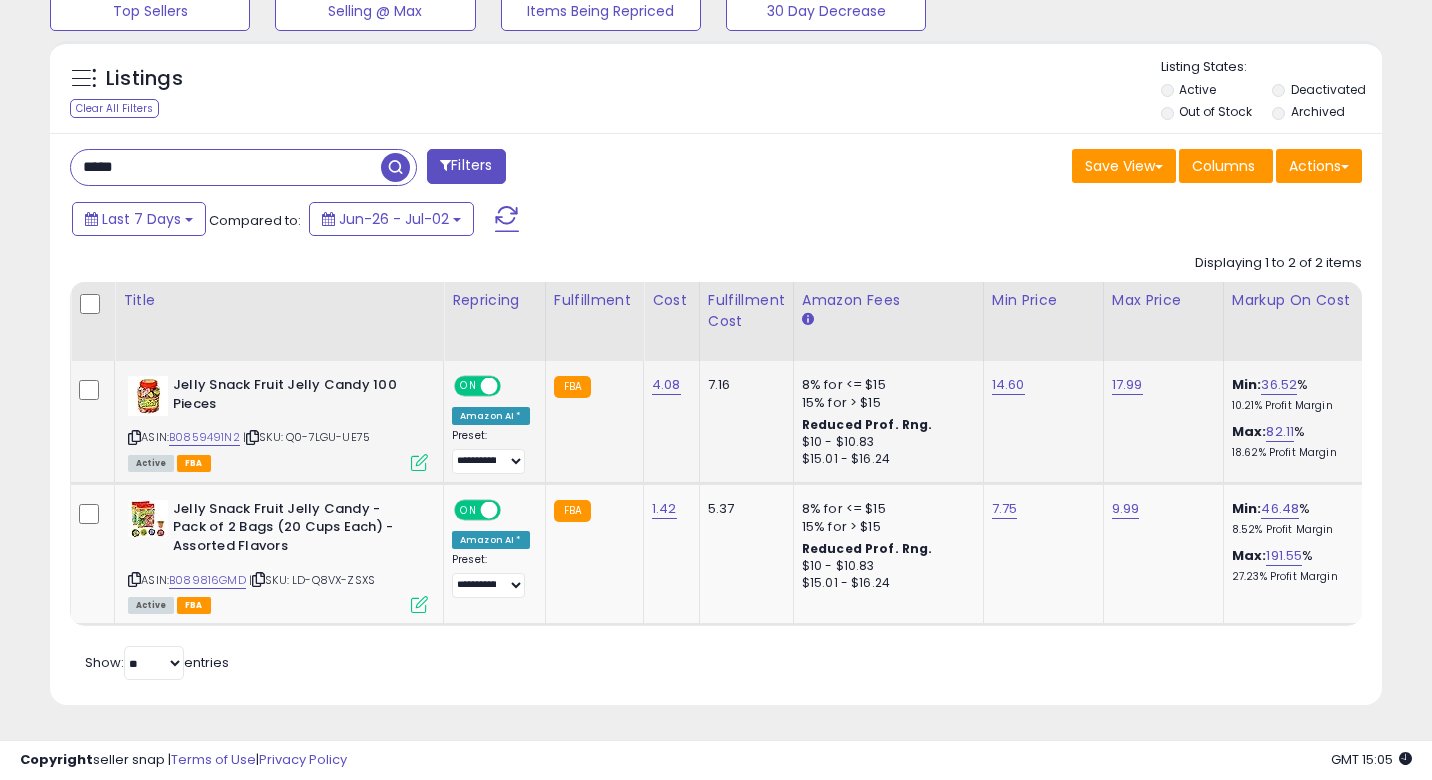 click at bounding box center [419, 462] 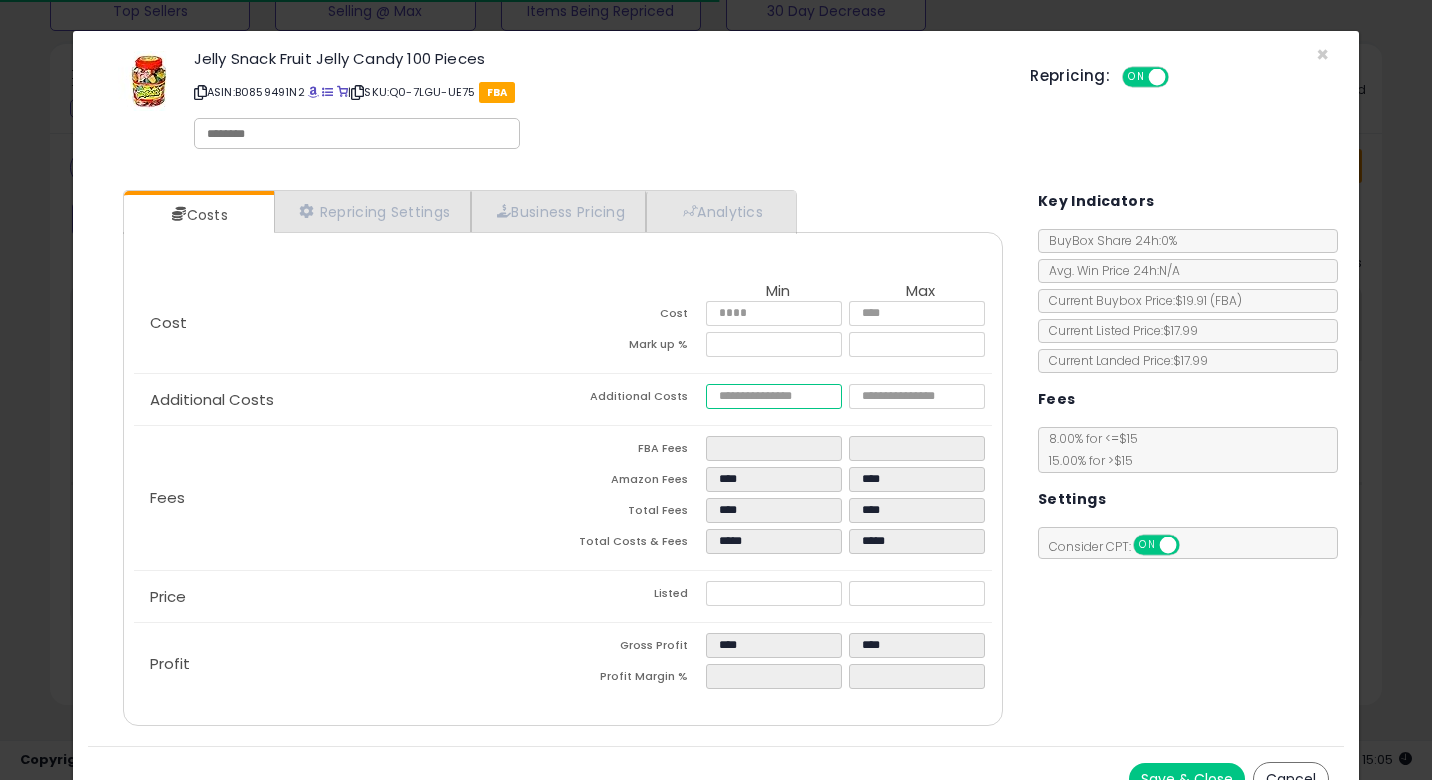 click on "****" at bounding box center (774, 396) 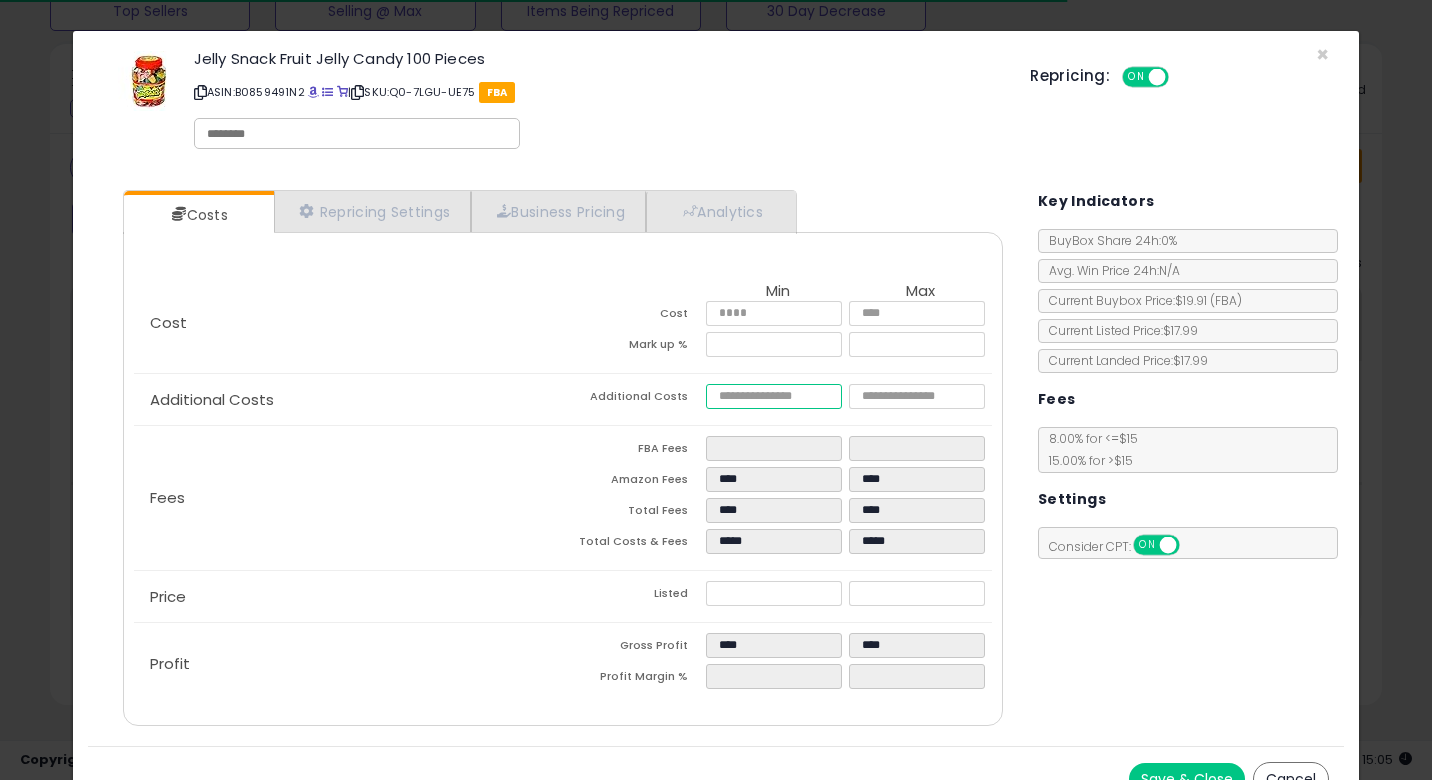 click on "****" at bounding box center (774, 396) 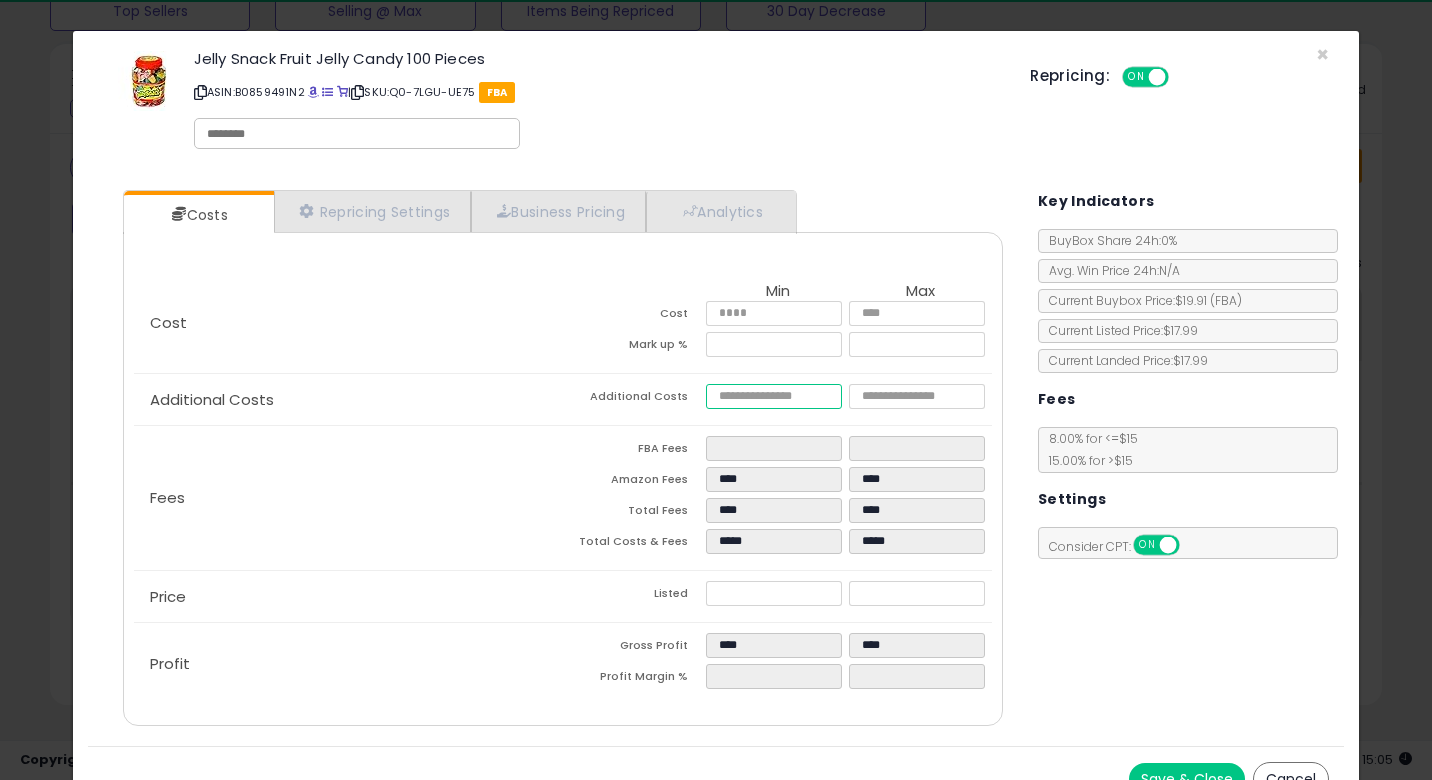 click on "****" at bounding box center (774, 396) 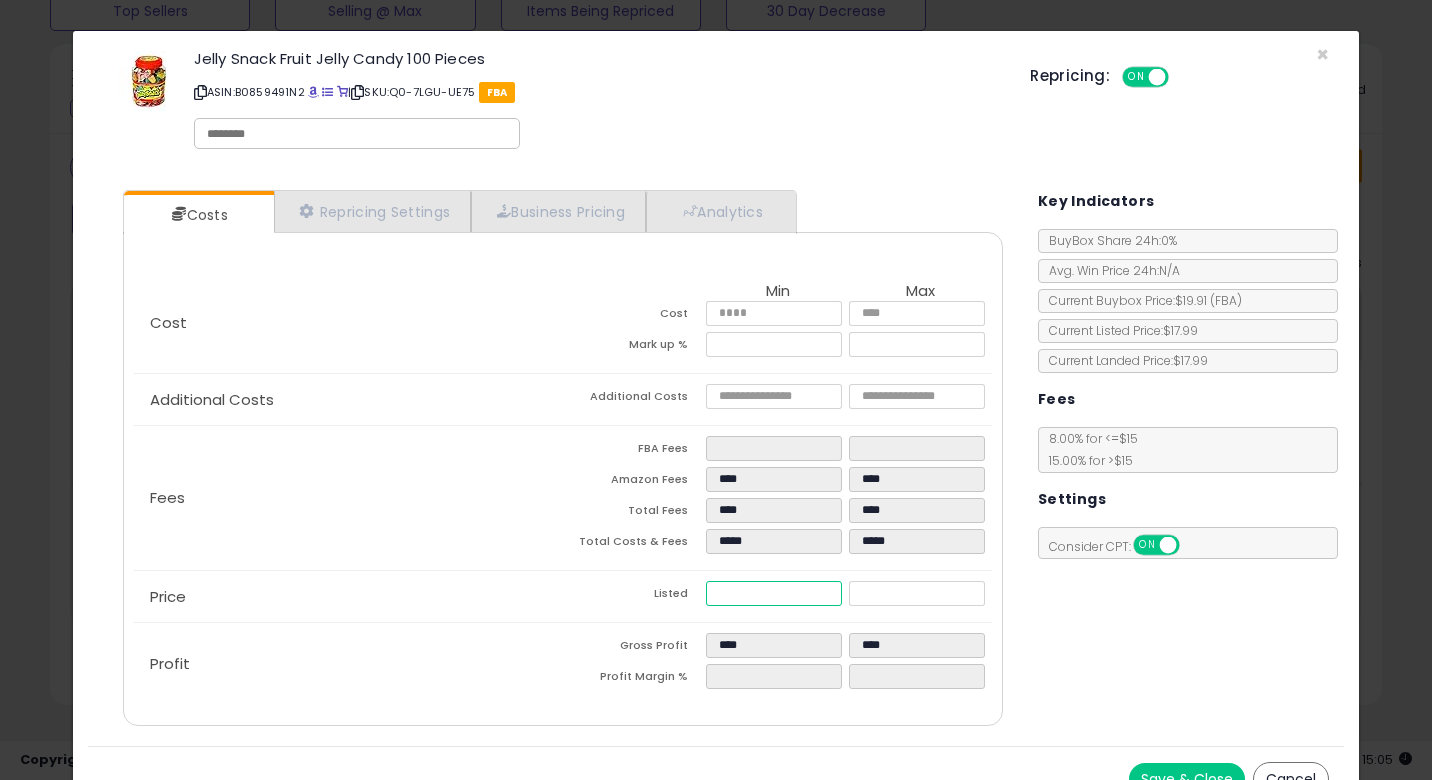 click on "*****" at bounding box center (774, 593) 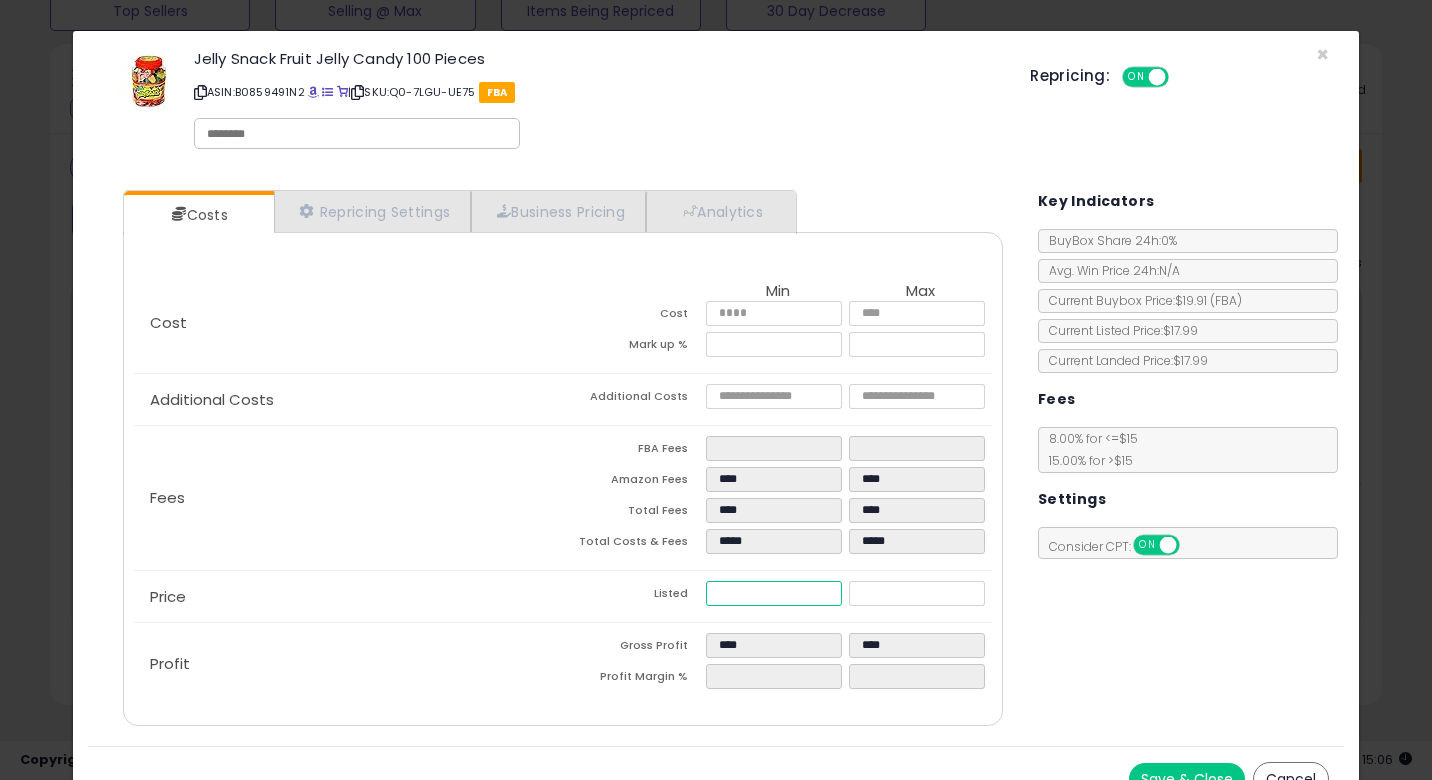 type on "*****" 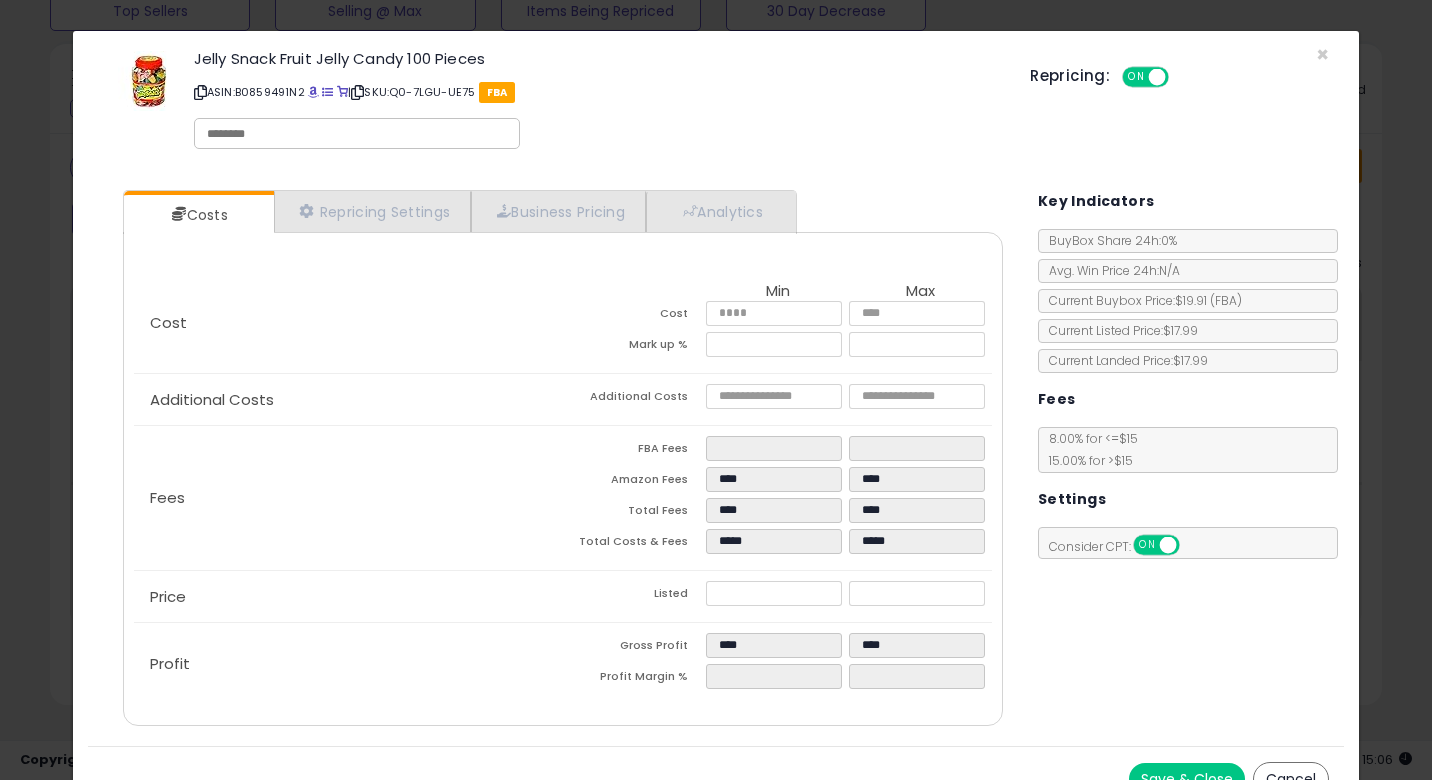 type on "*****" 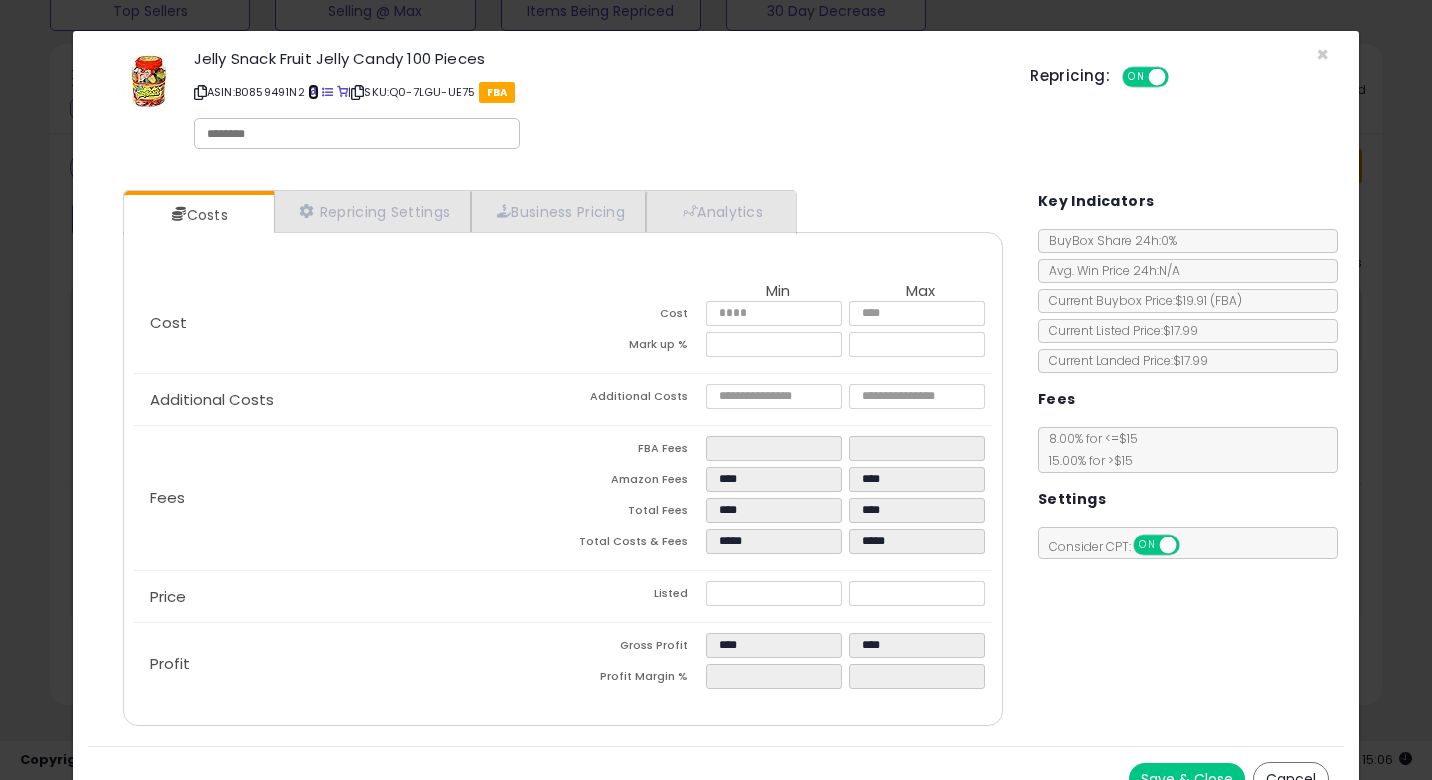 click at bounding box center [313, 92] 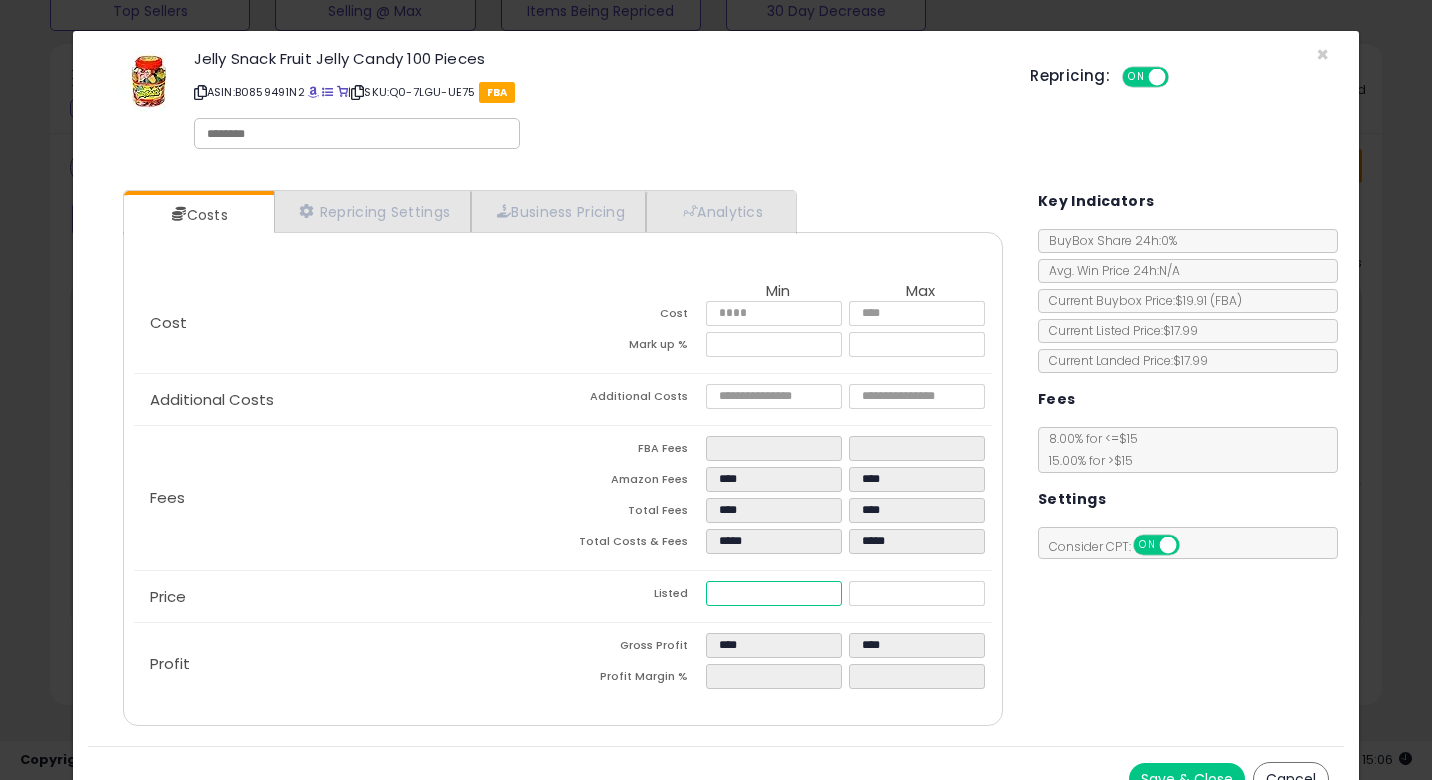 click on "*****" at bounding box center (774, 593) 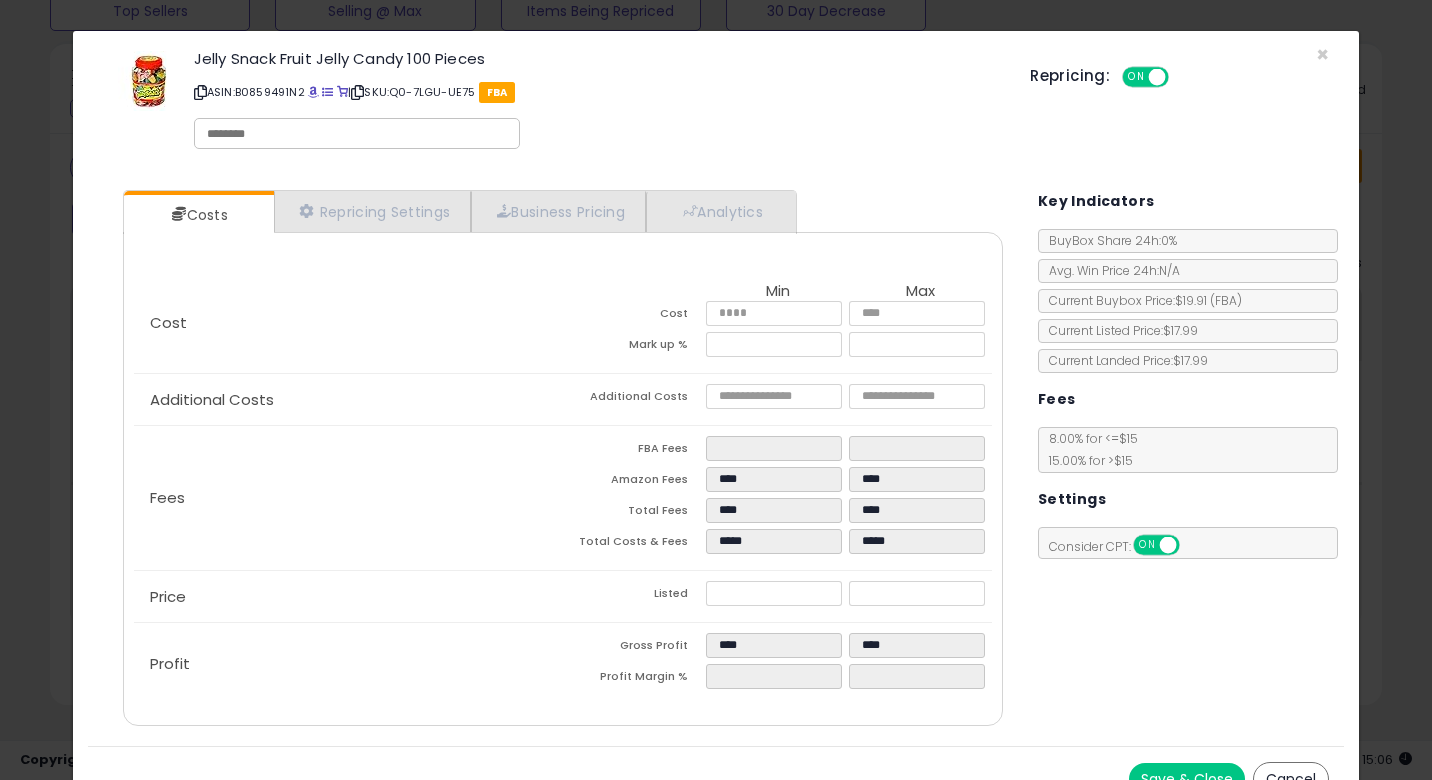 type on "*****" 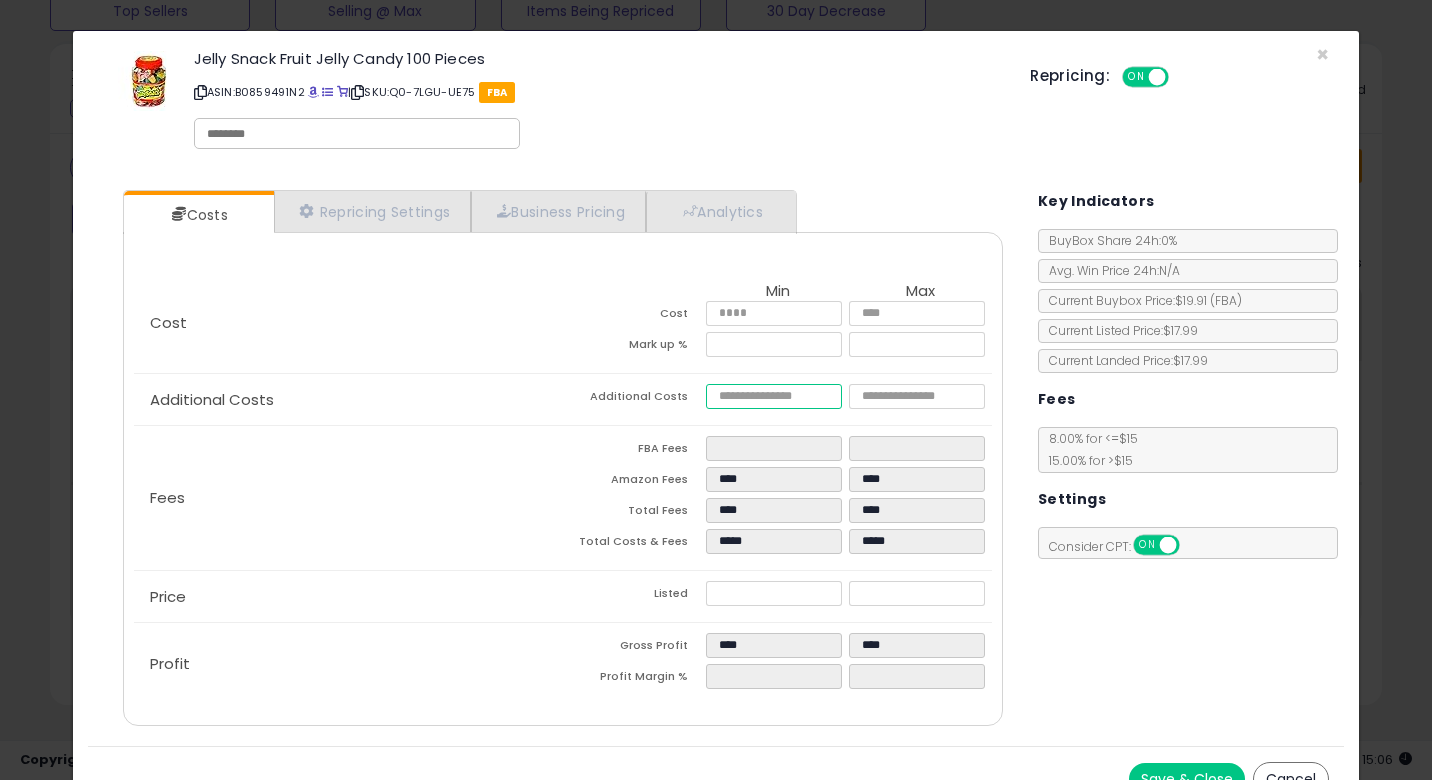click on "****" at bounding box center [774, 396] 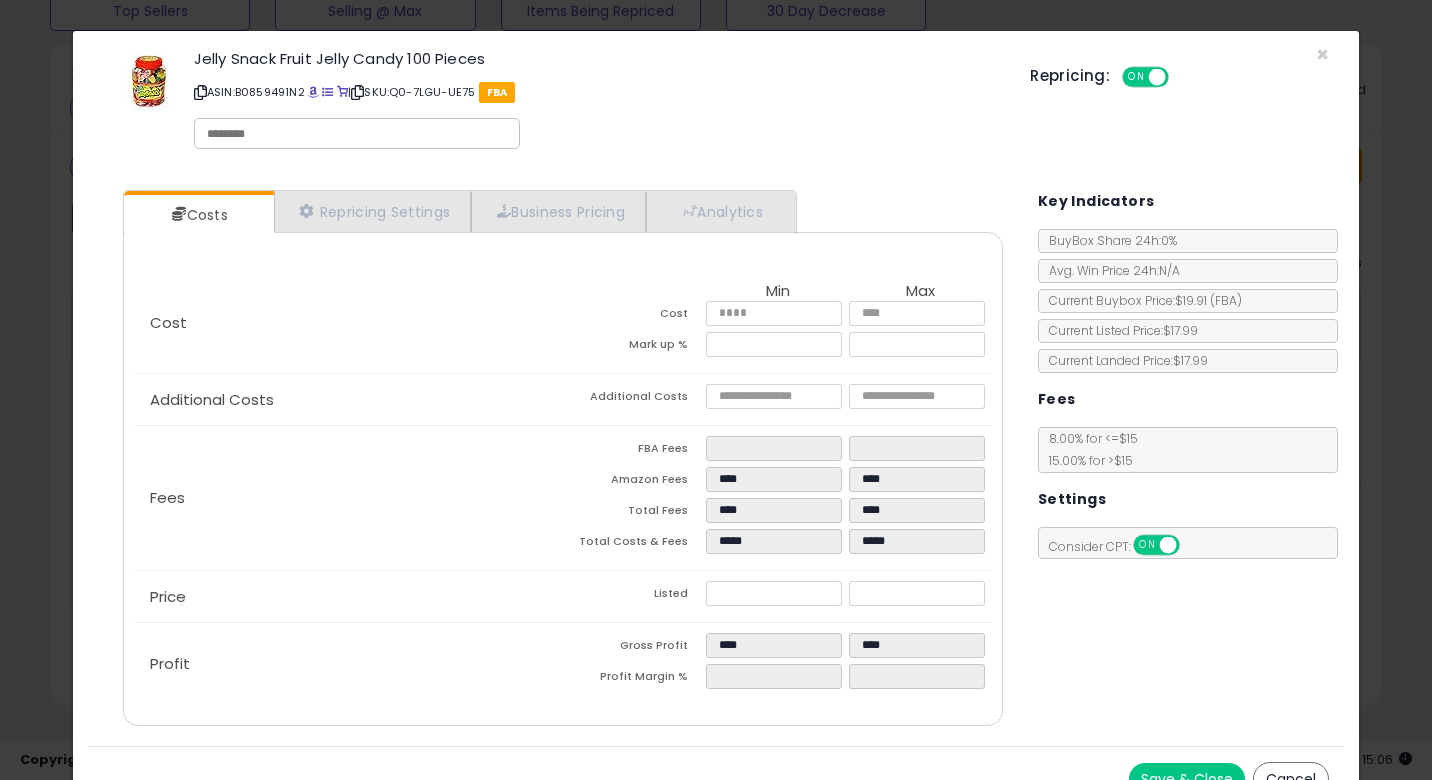 type on "*****" 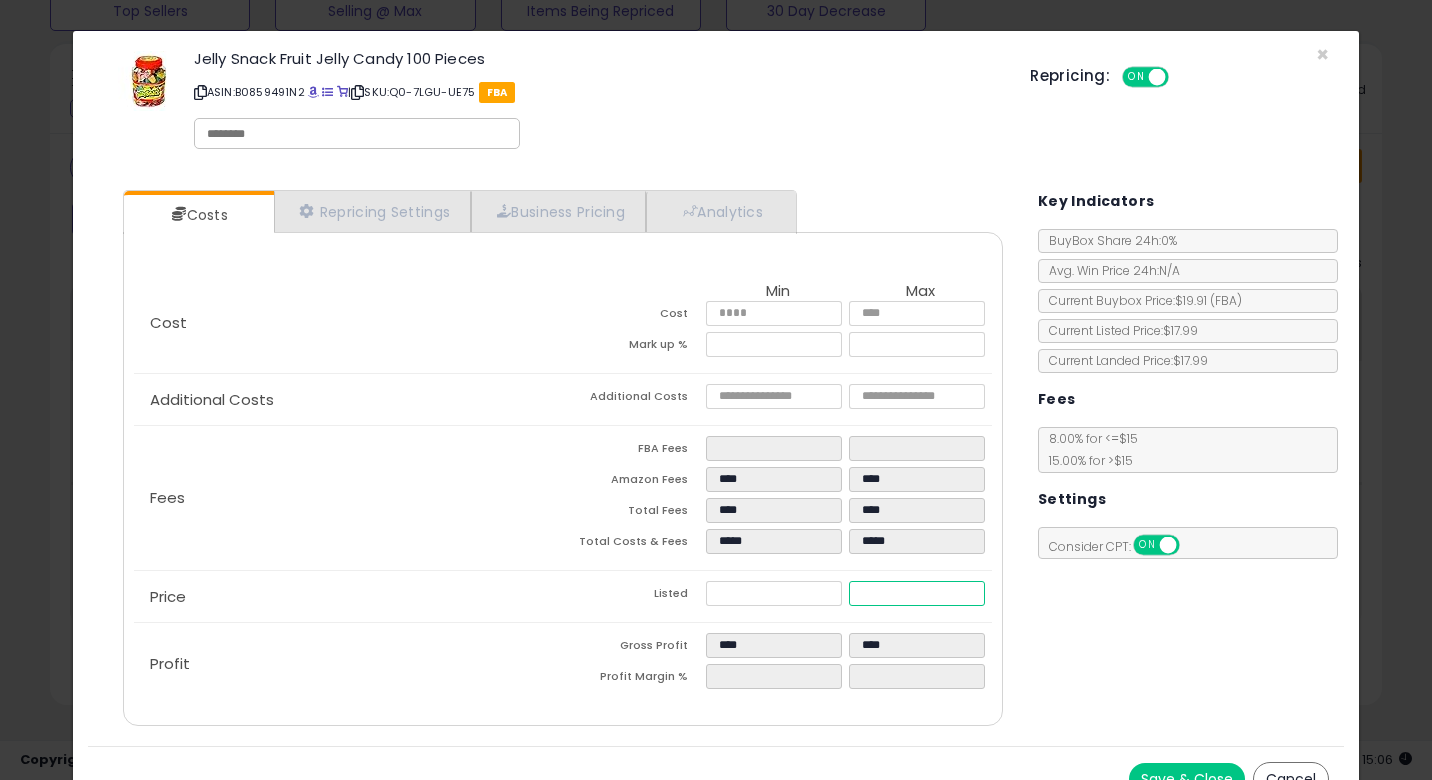 click on "*****" at bounding box center (917, 593) 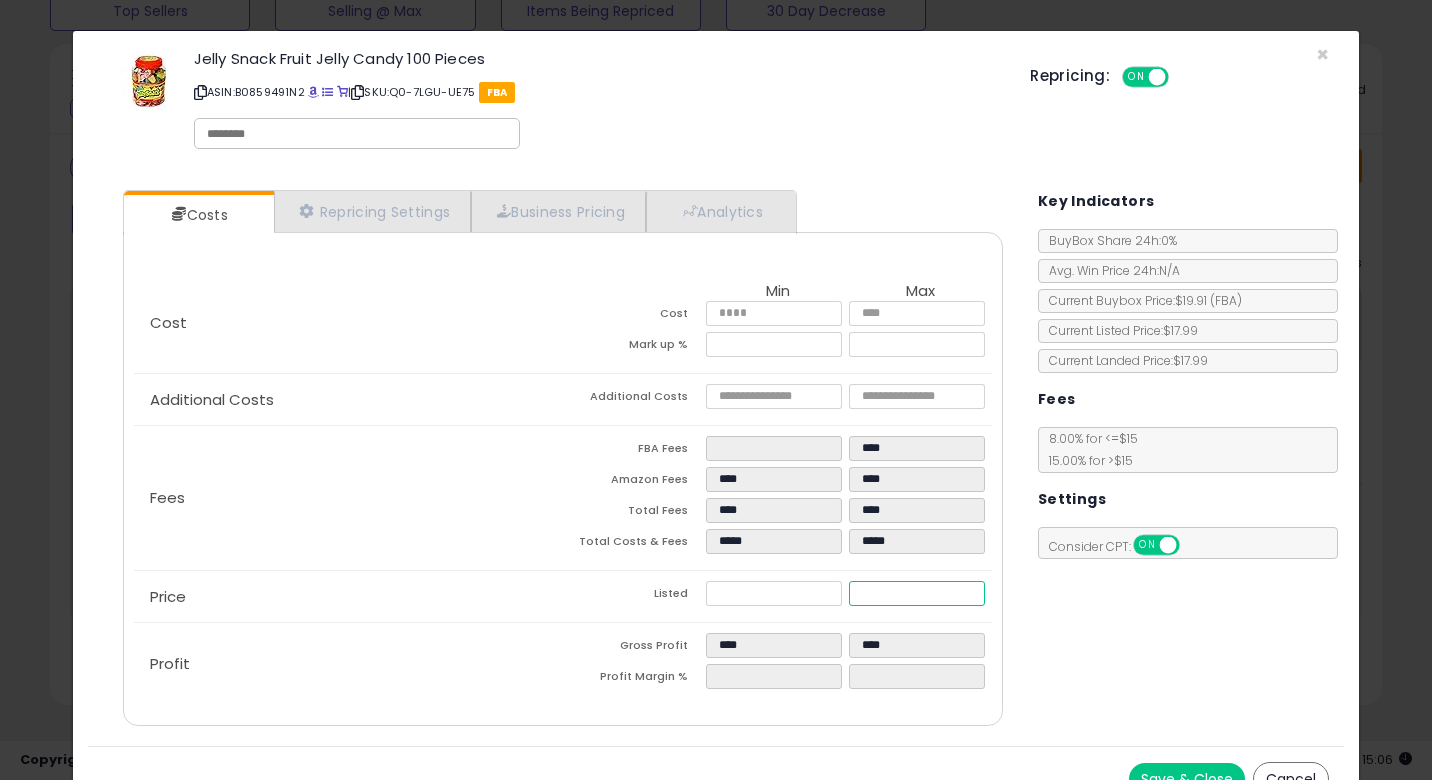 type on "****" 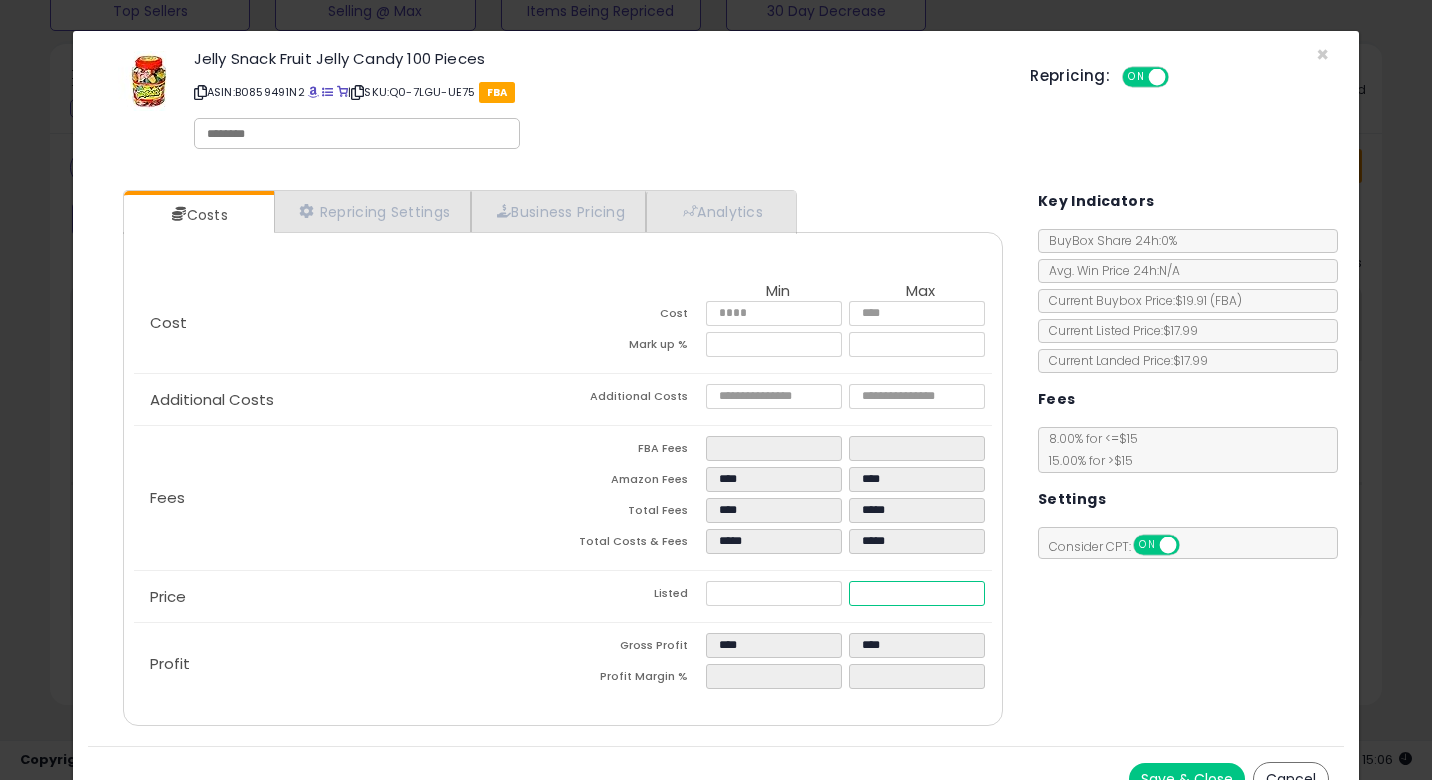 type on "****" 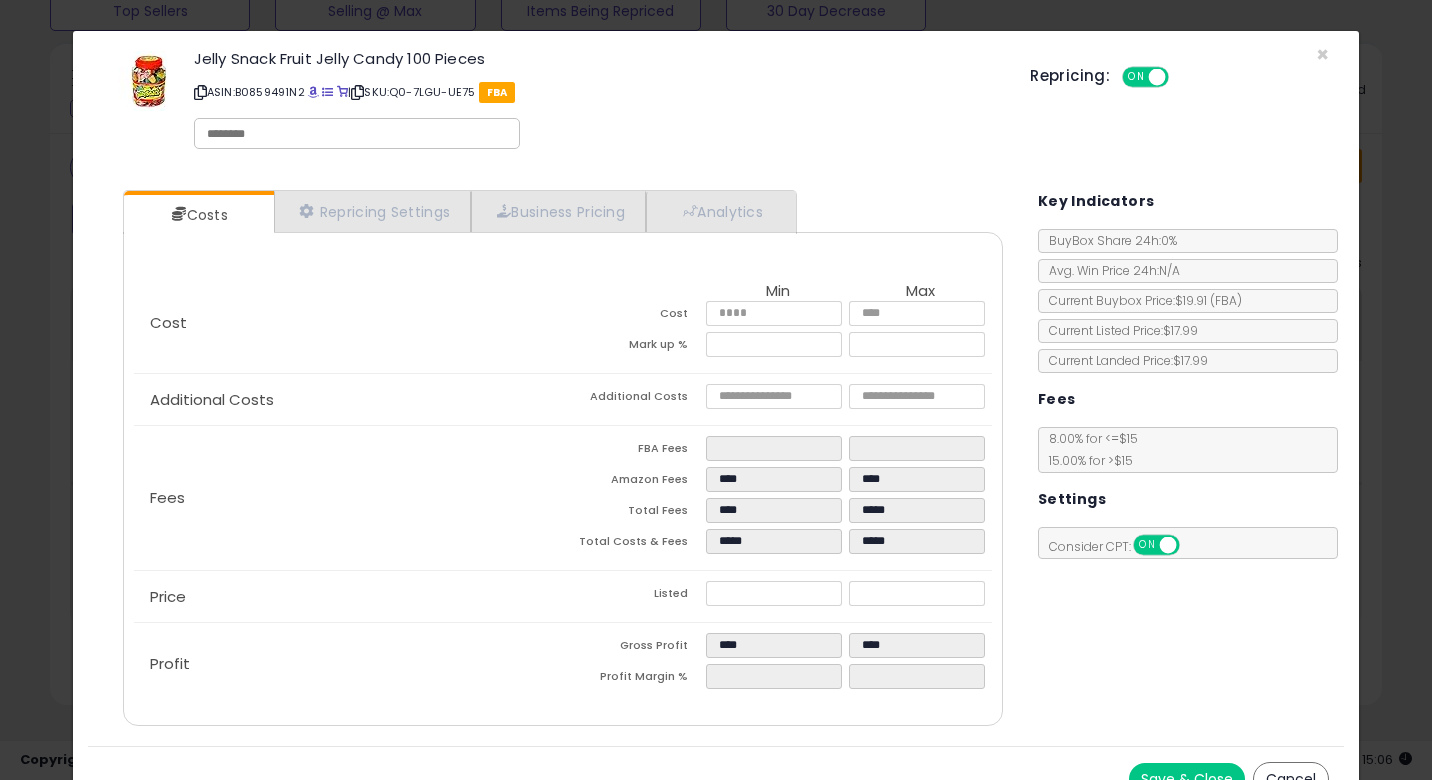 type on "*****" 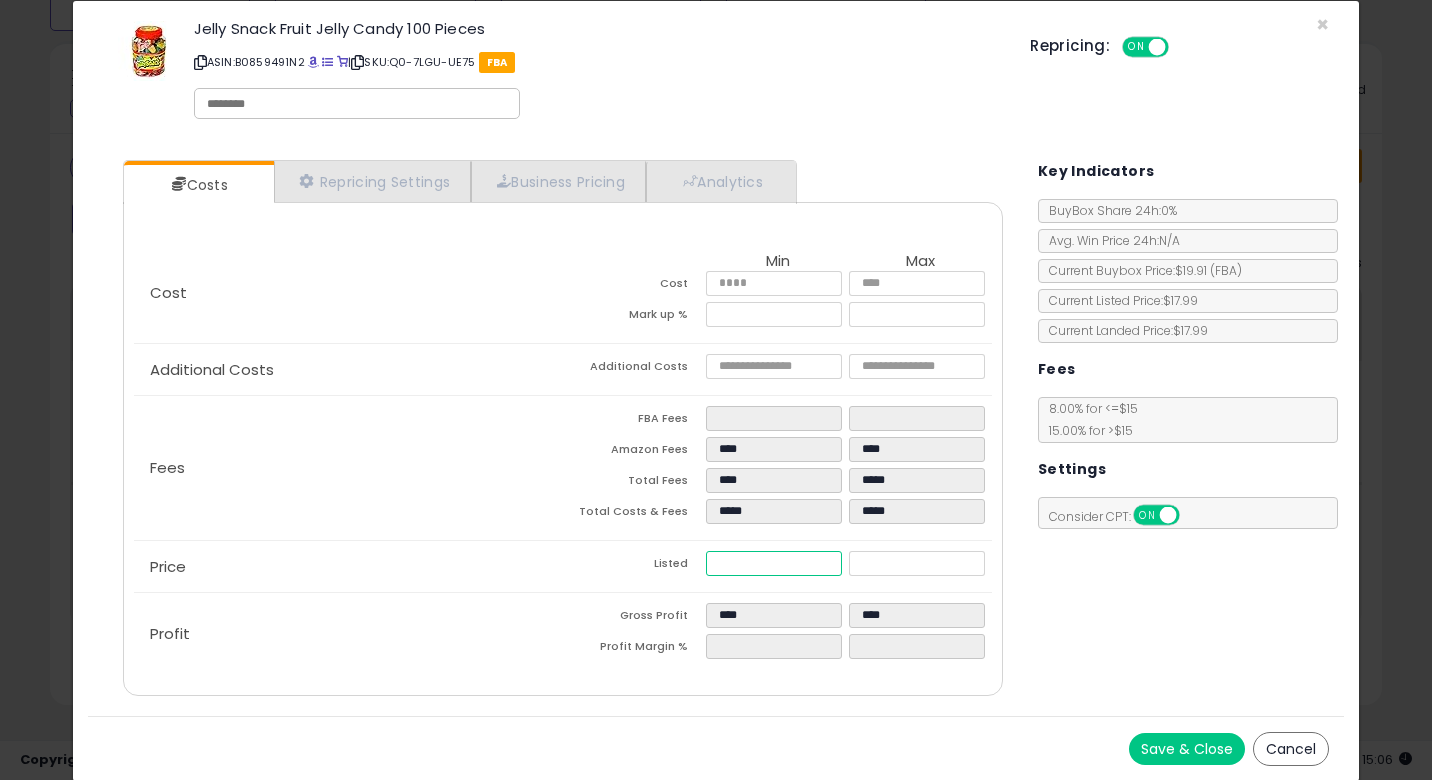 click on "*****" at bounding box center [774, 563] 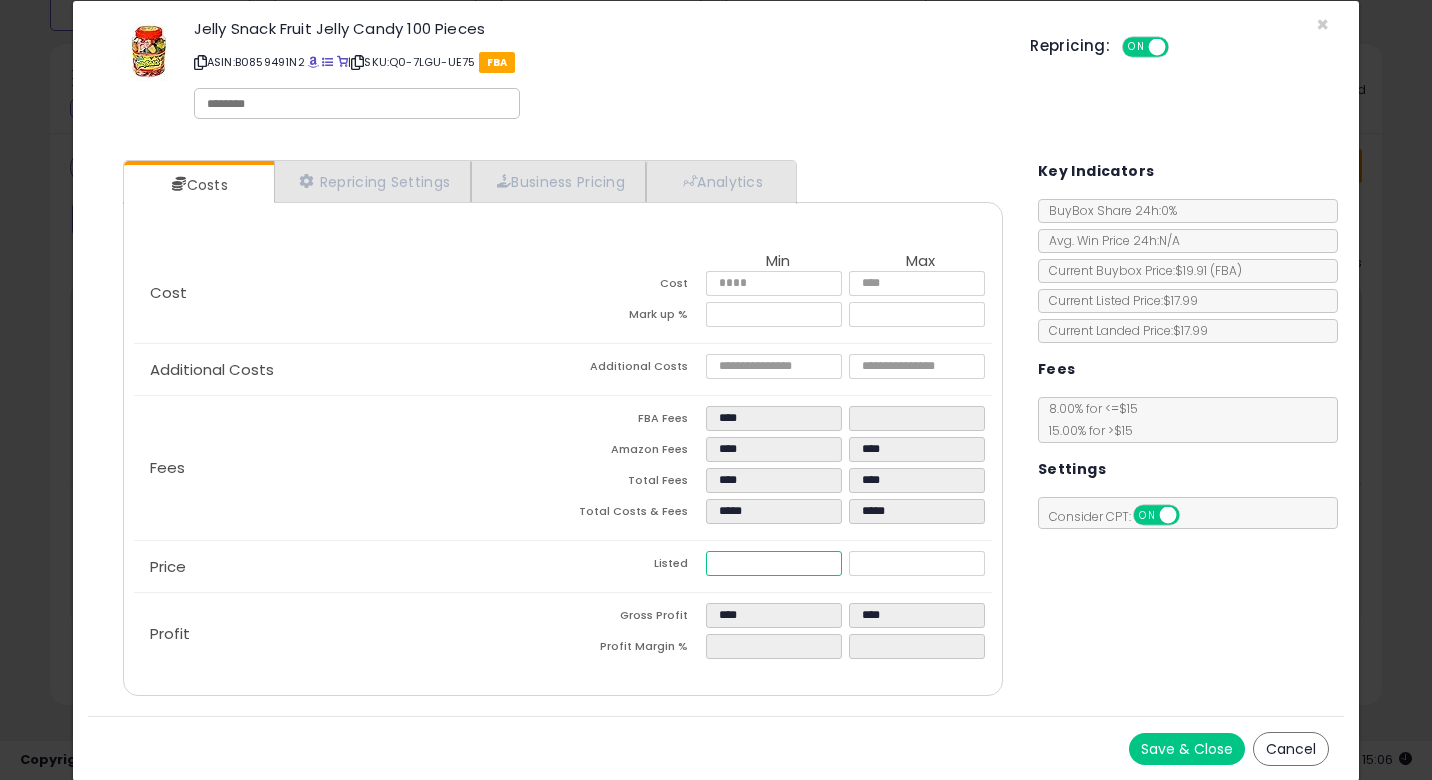type on "****" 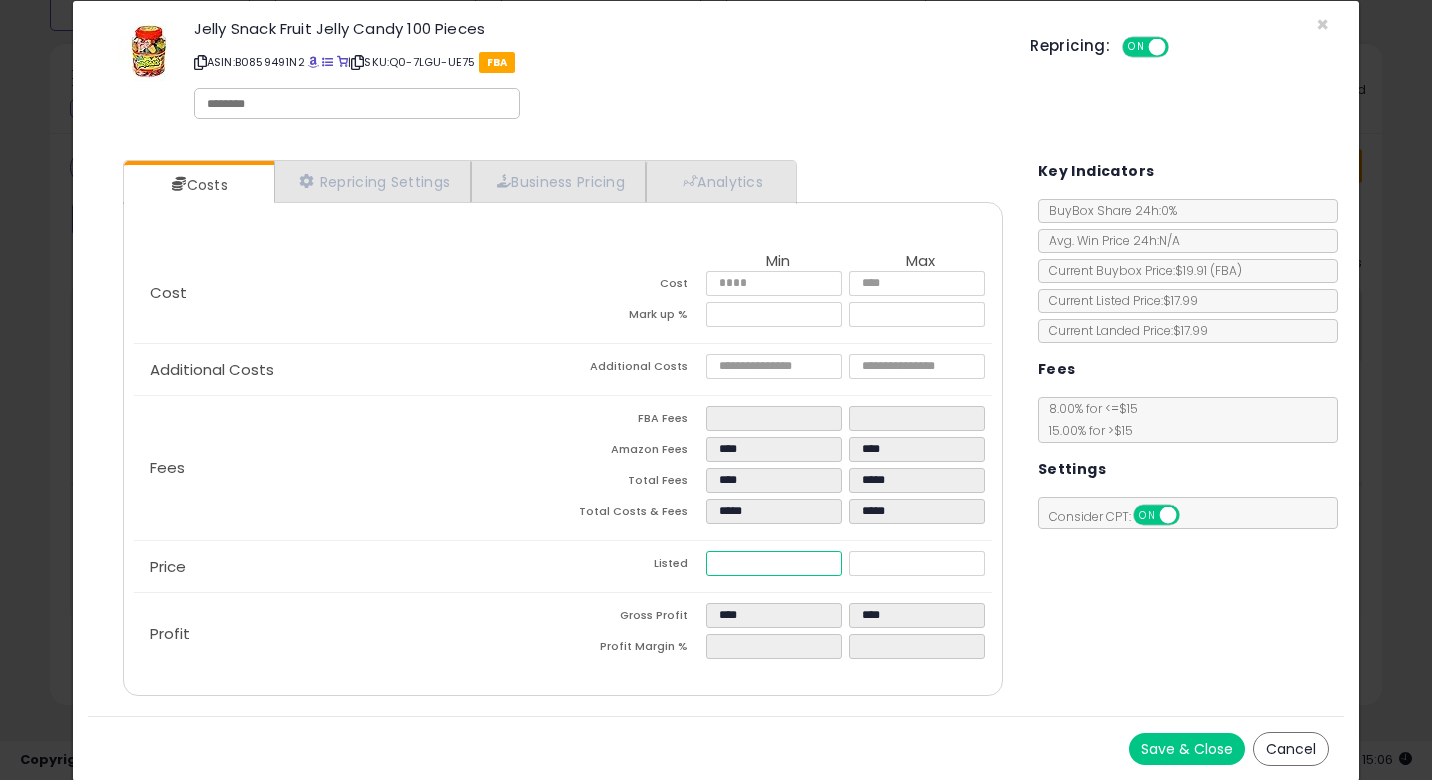type on "****" 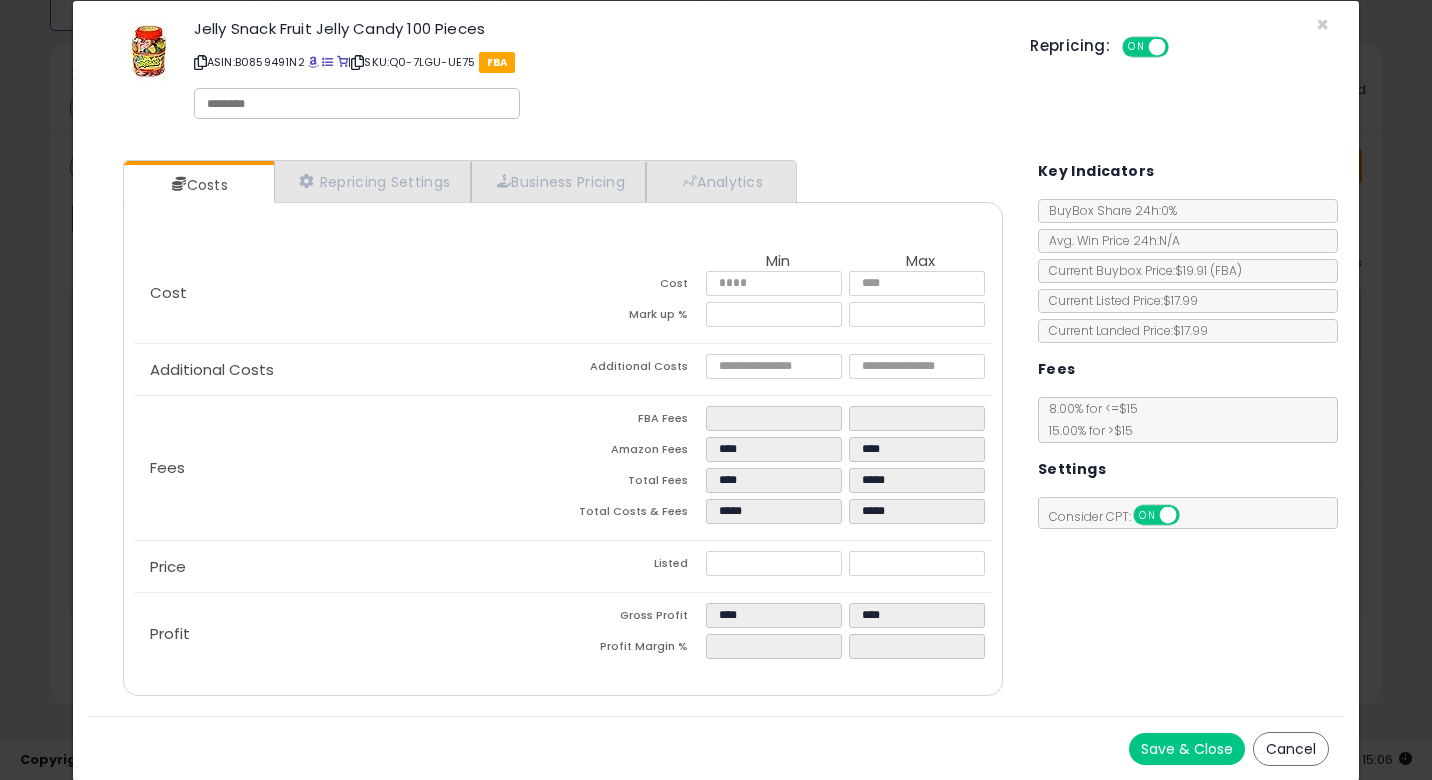 type on "****" 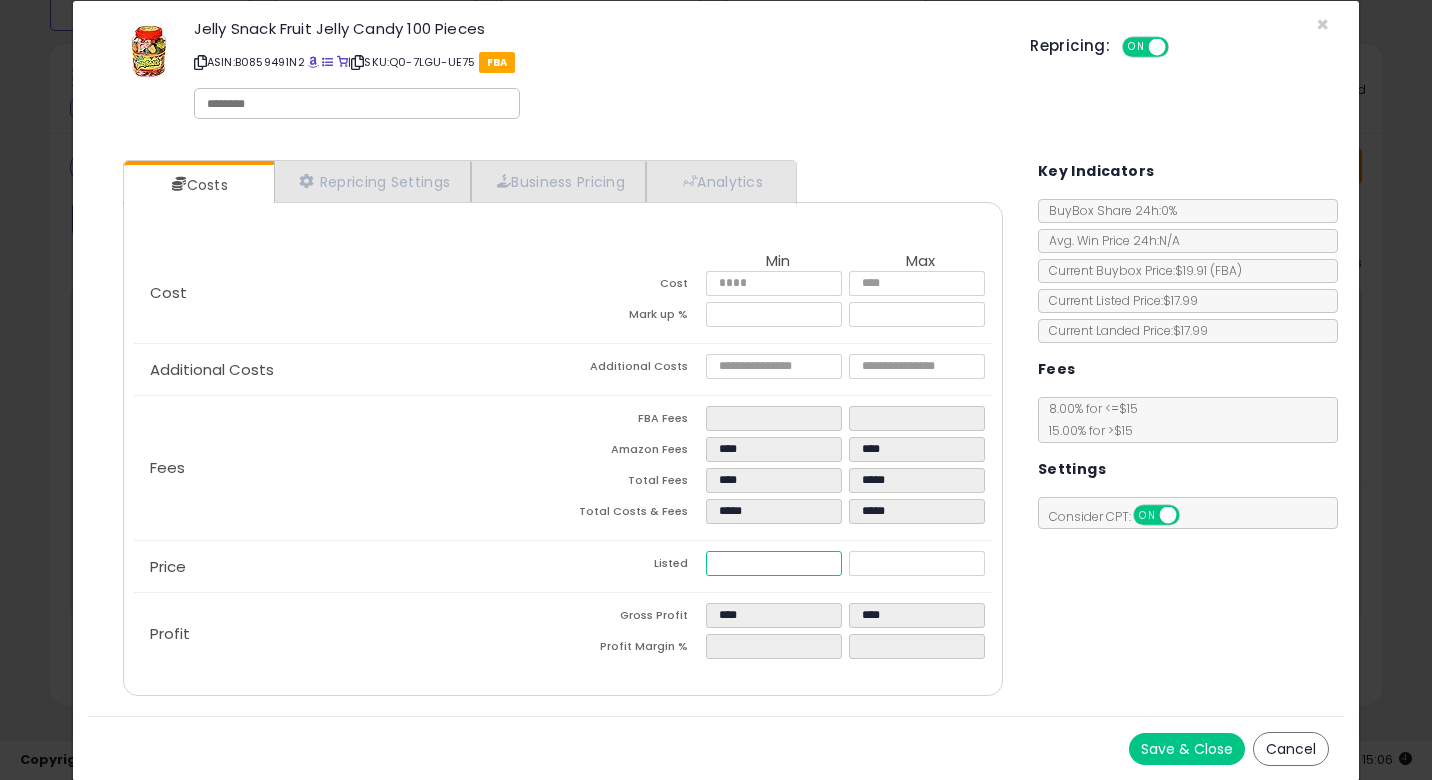 click on "*****" at bounding box center [774, 563] 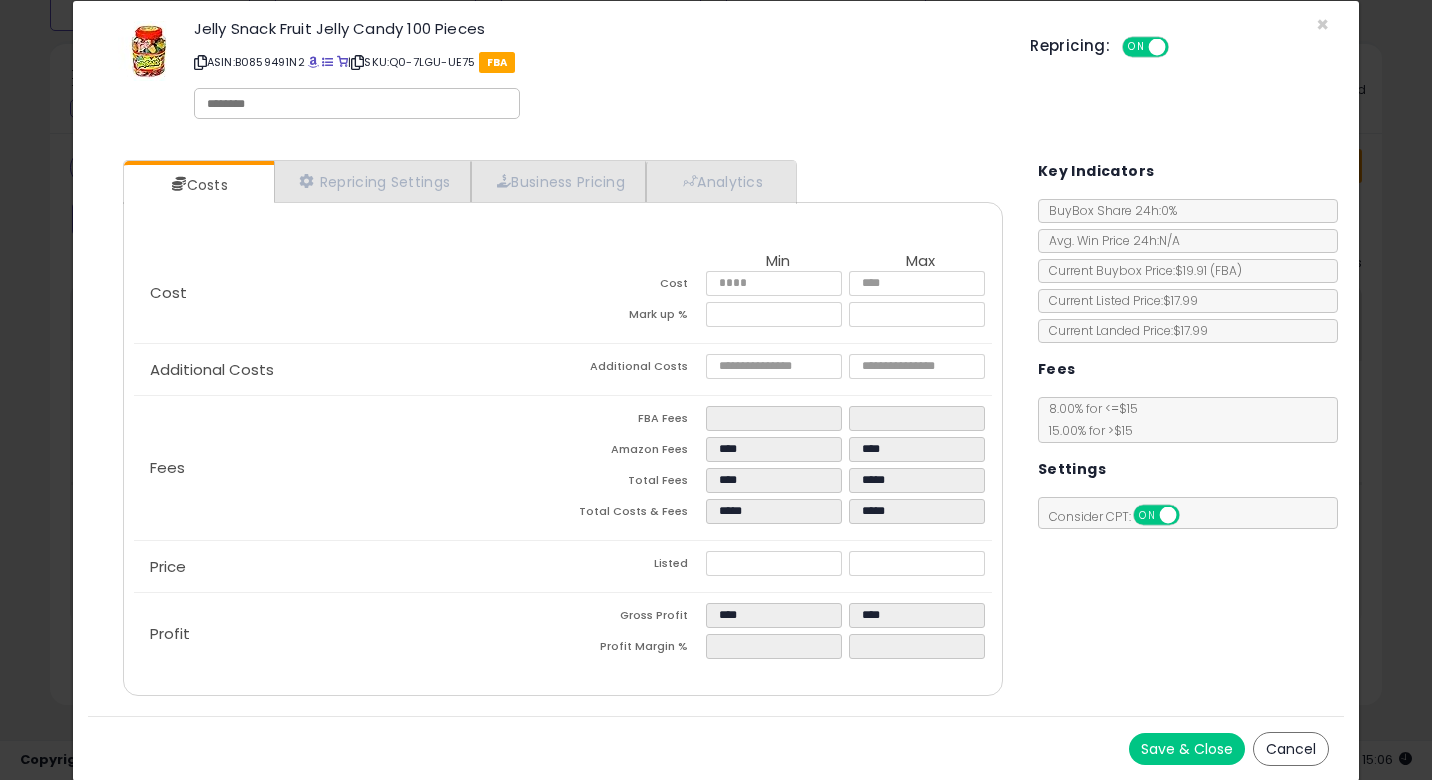 click on "Cancel" at bounding box center (1291, 749) 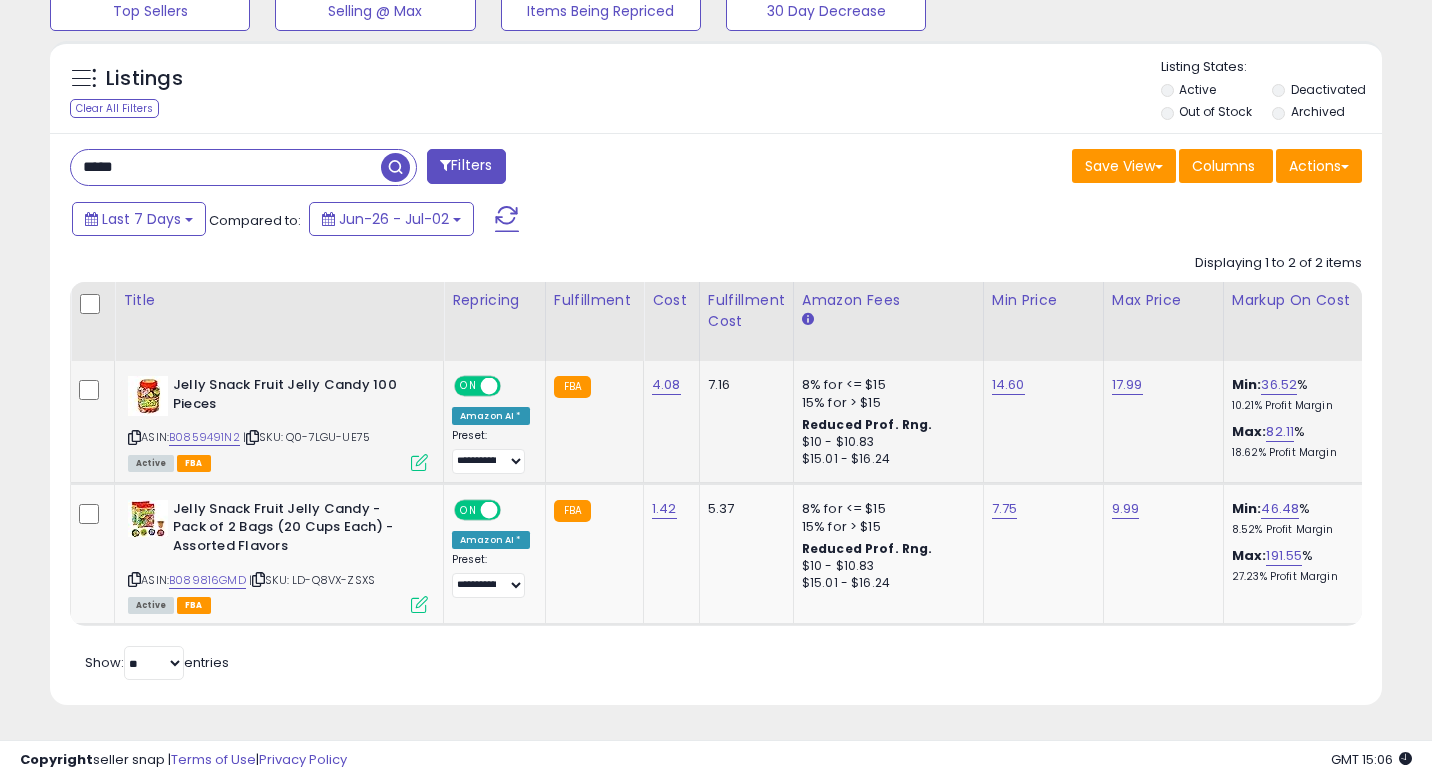 click at bounding box center (419, 462) 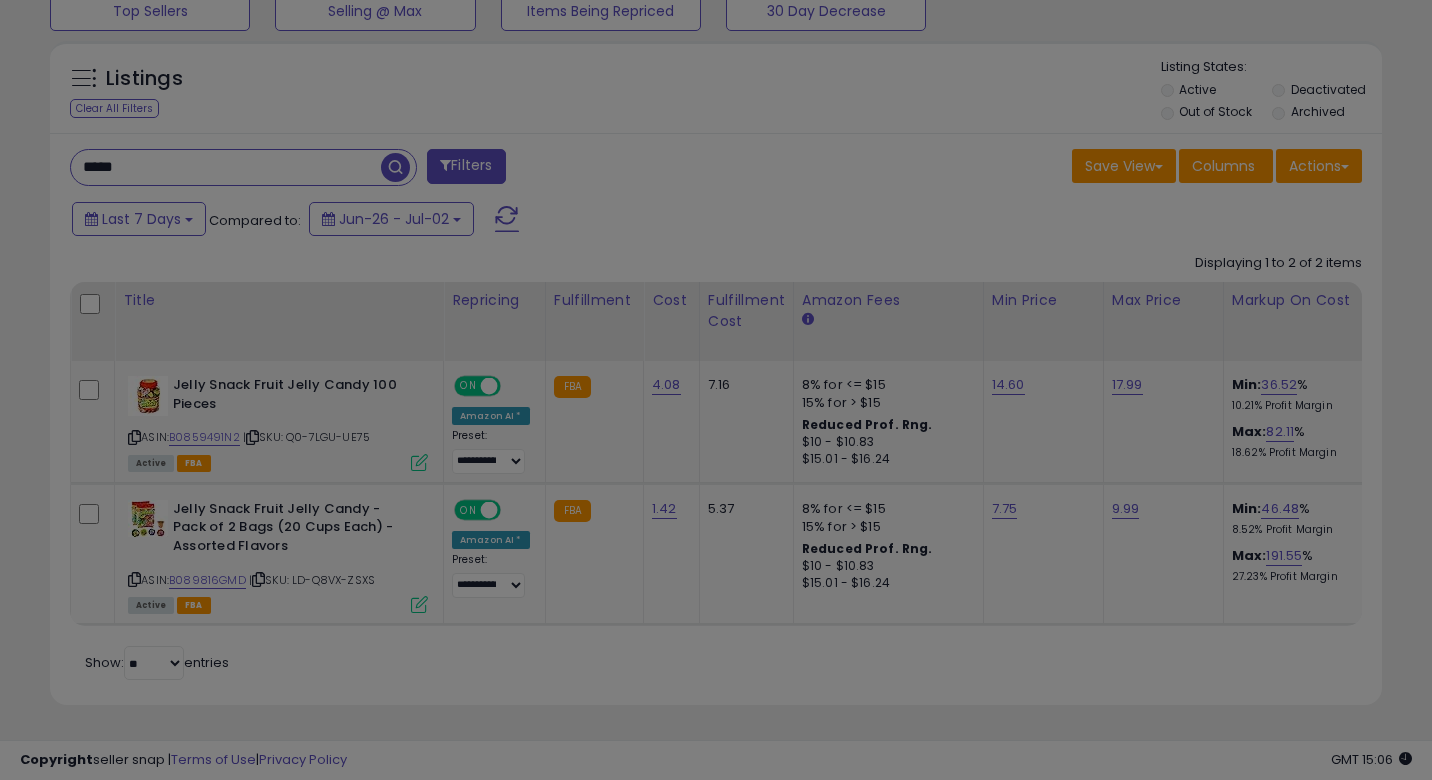 scroll, scrollTop: 0, scrollLeft: 0, axis: both 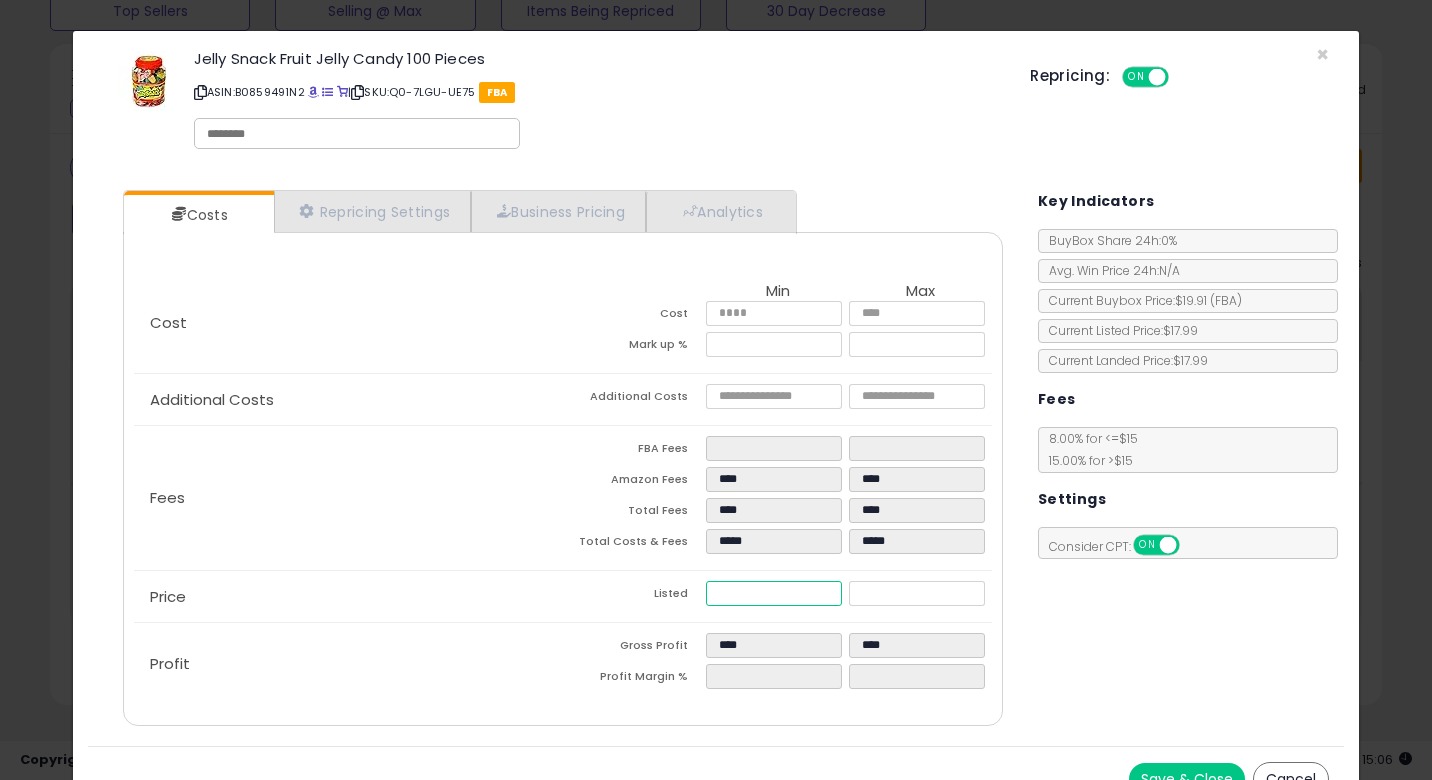 click on "*****" at bounding box center [774, 593] 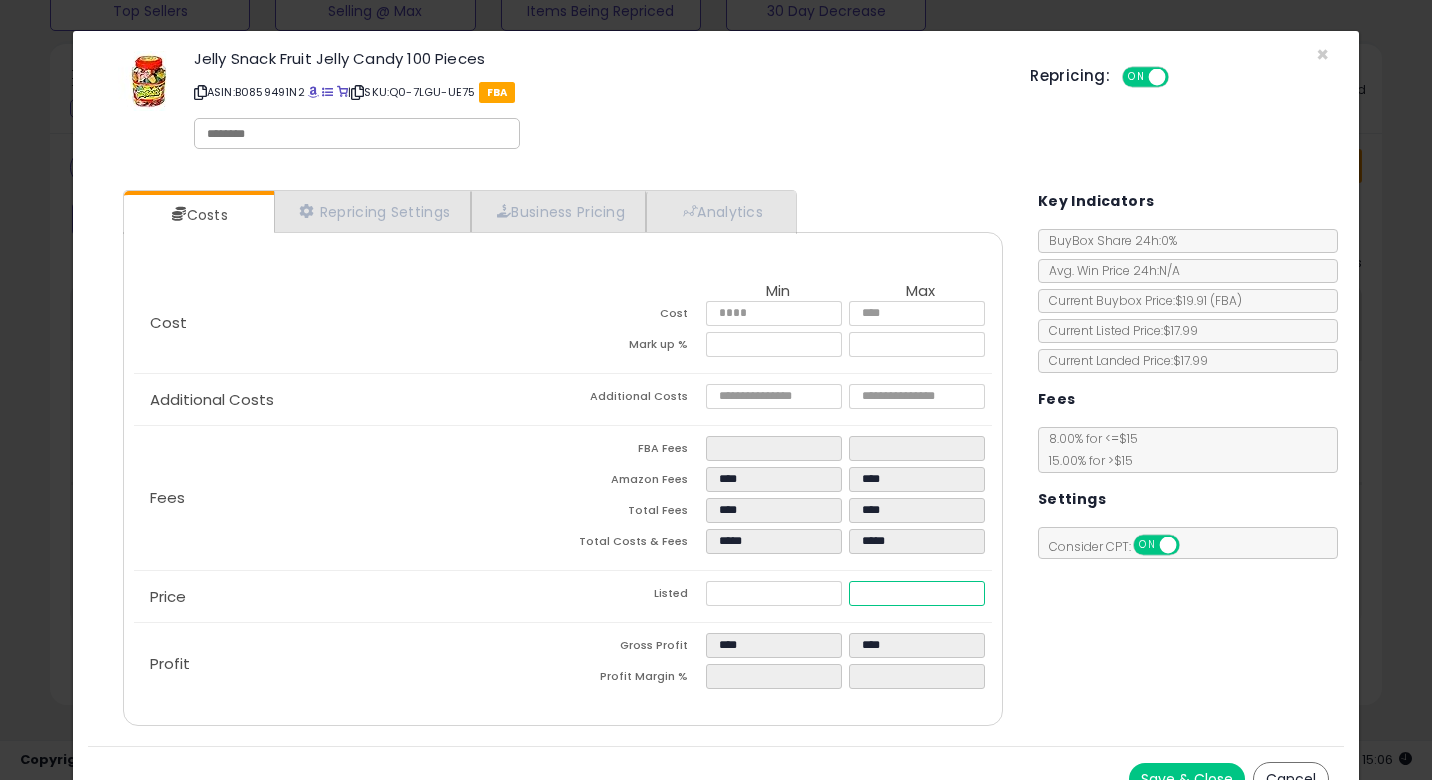 type on "*****" 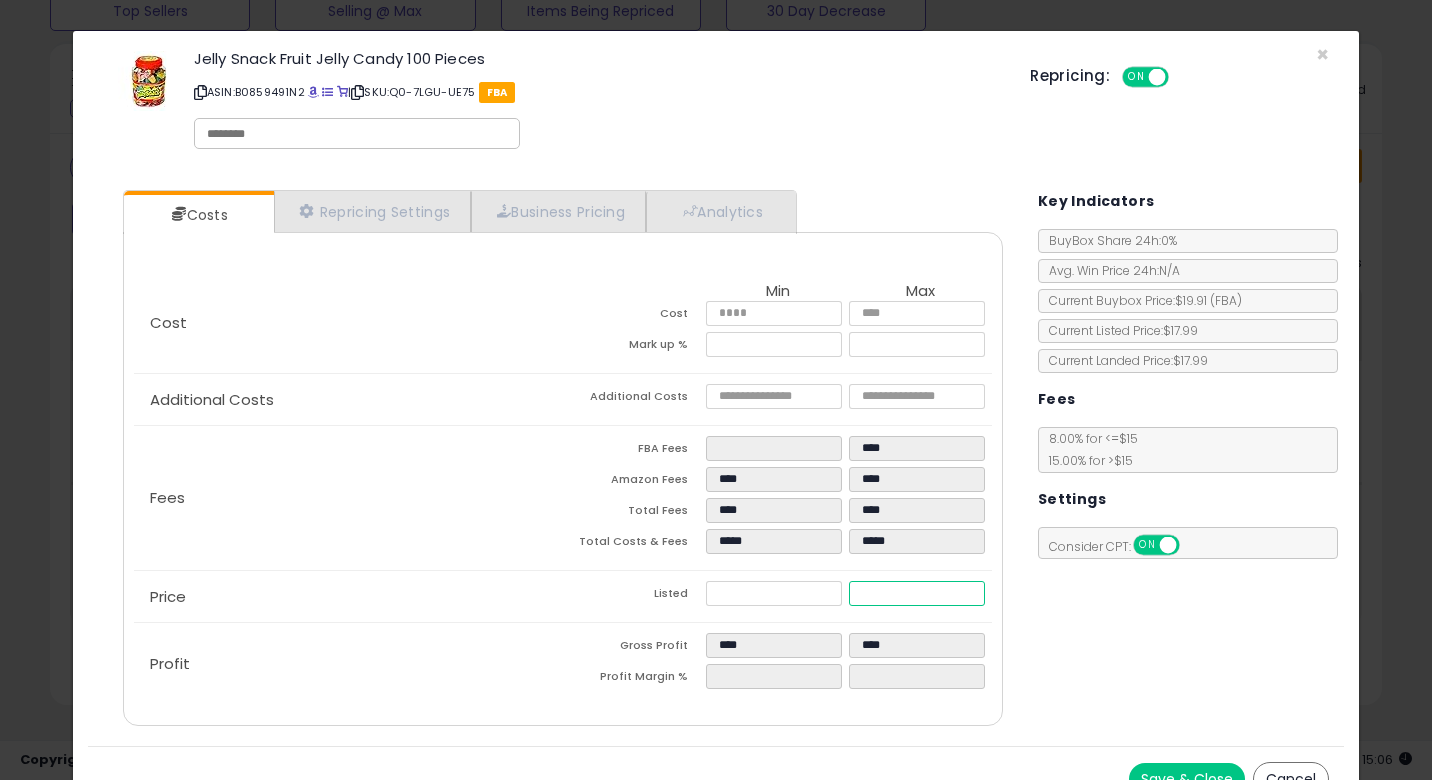 type 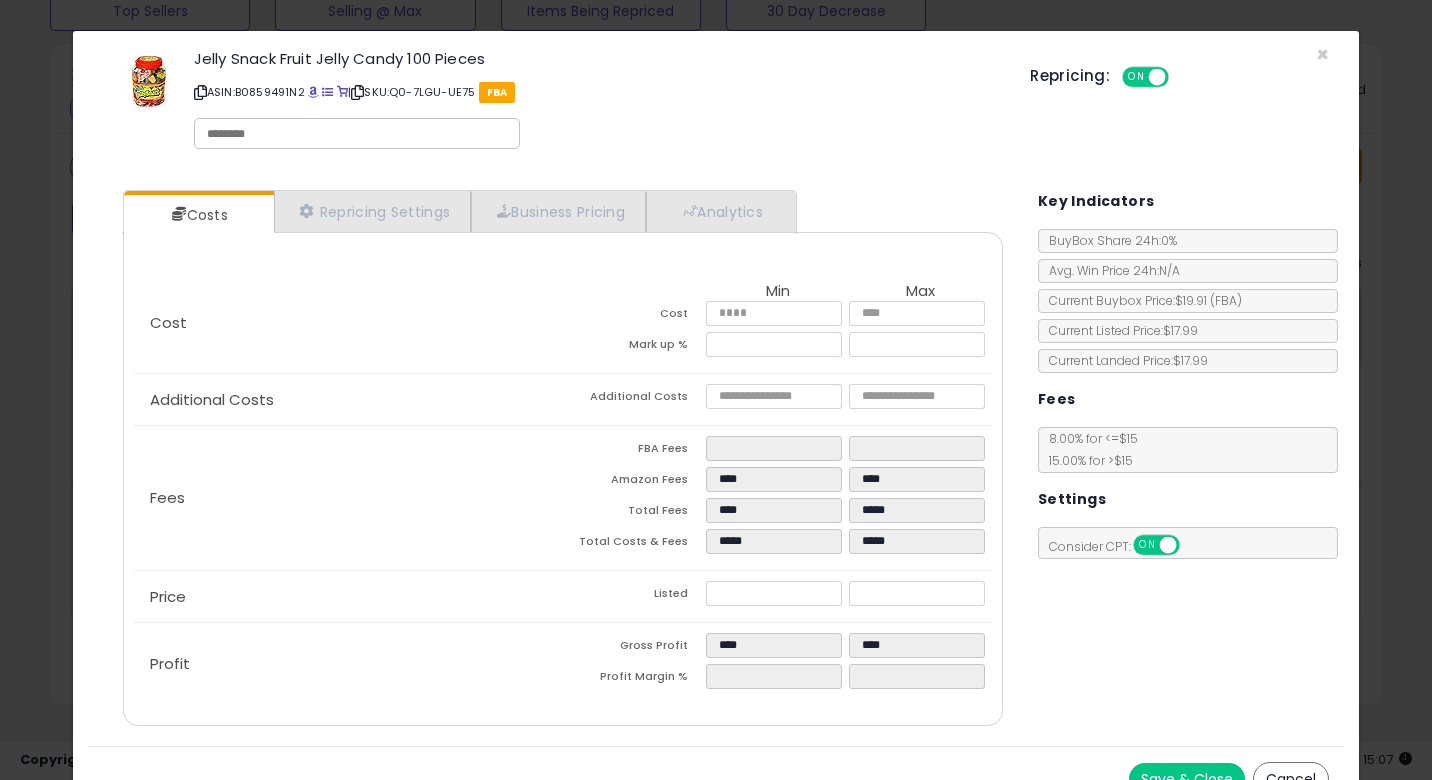 click on "Costs
Repricing Settings
Business Pricing
Analytics
Cost" at bounding box center (716, 460) 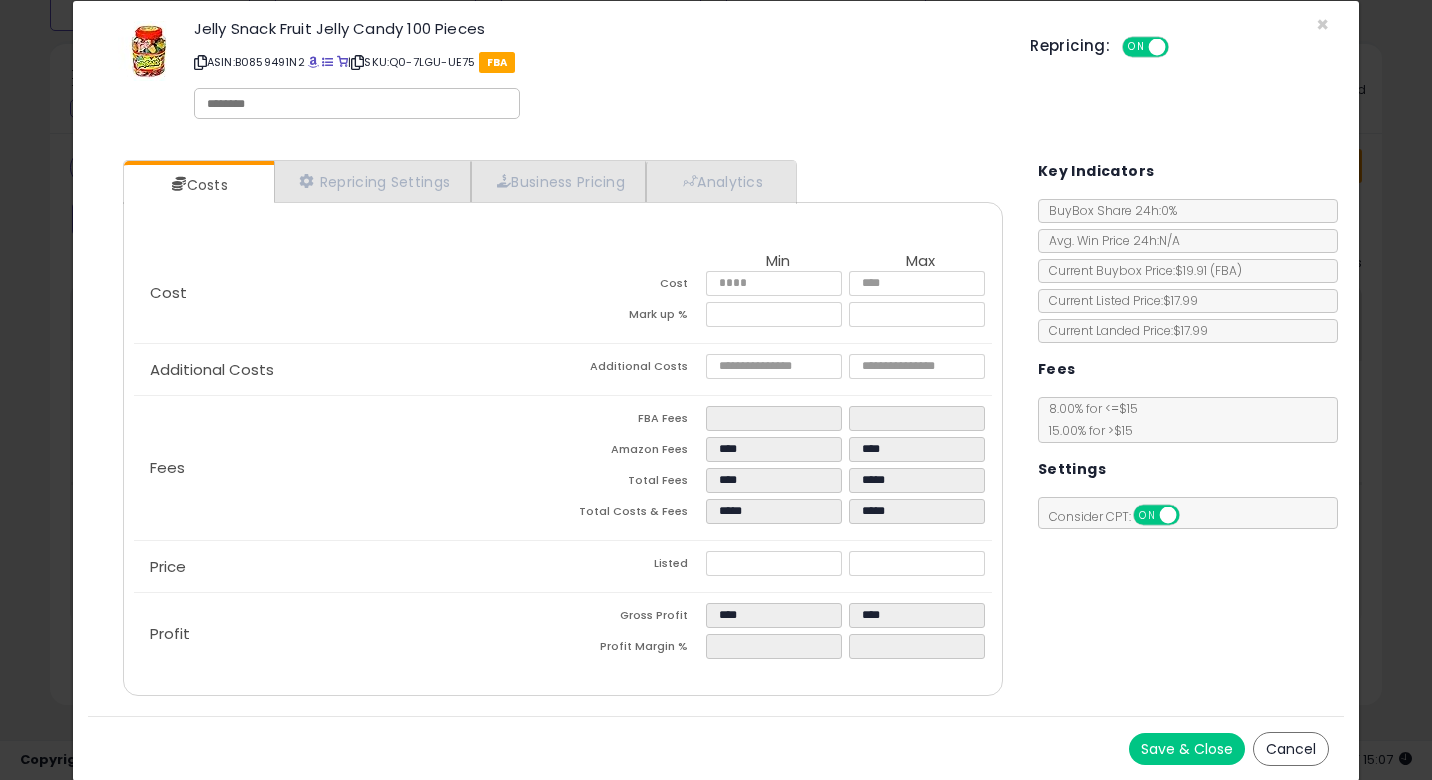 click on "Save & Close
Cancel" at bounding box center [716, 748] 